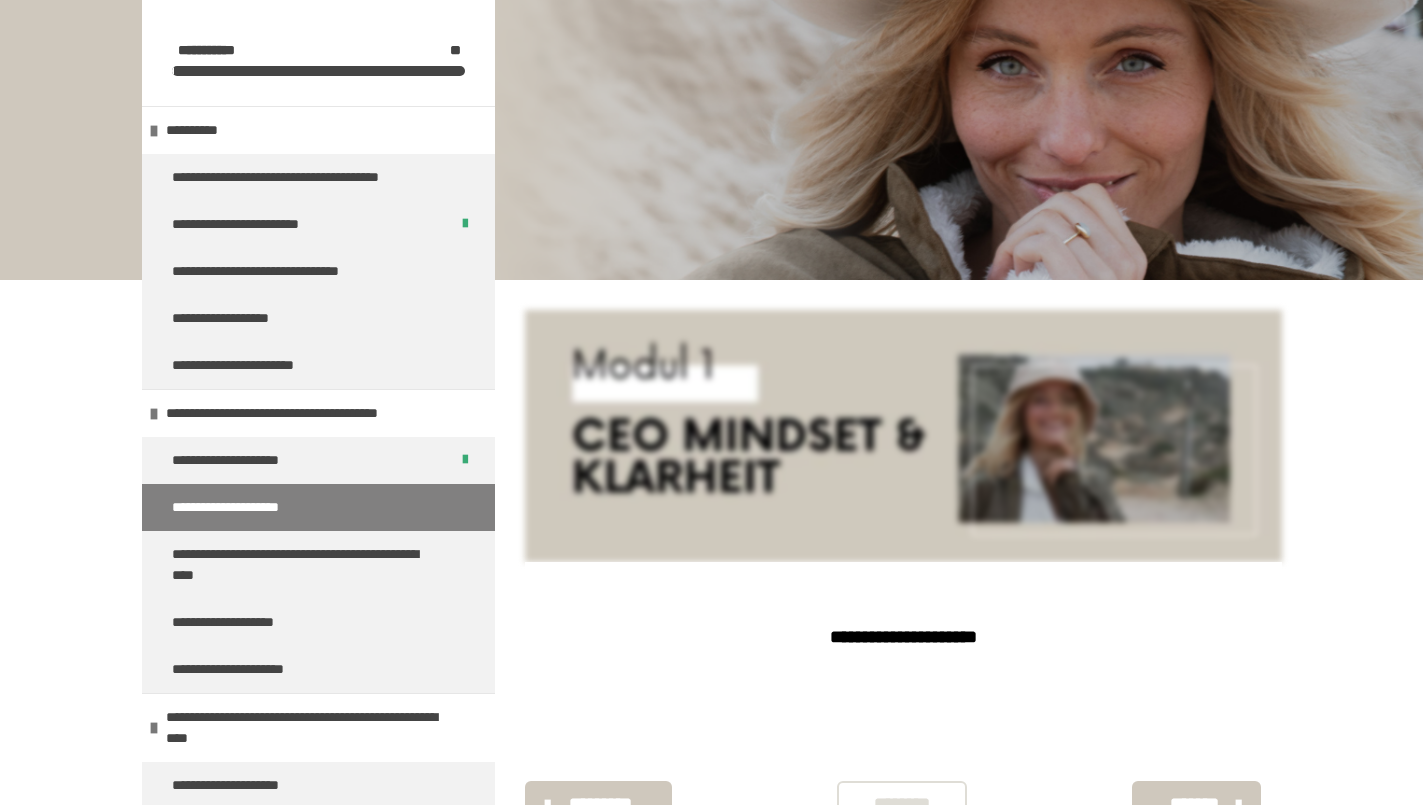 scroll, scrollTop: 340, scrollLeft: 0, axis: vertical 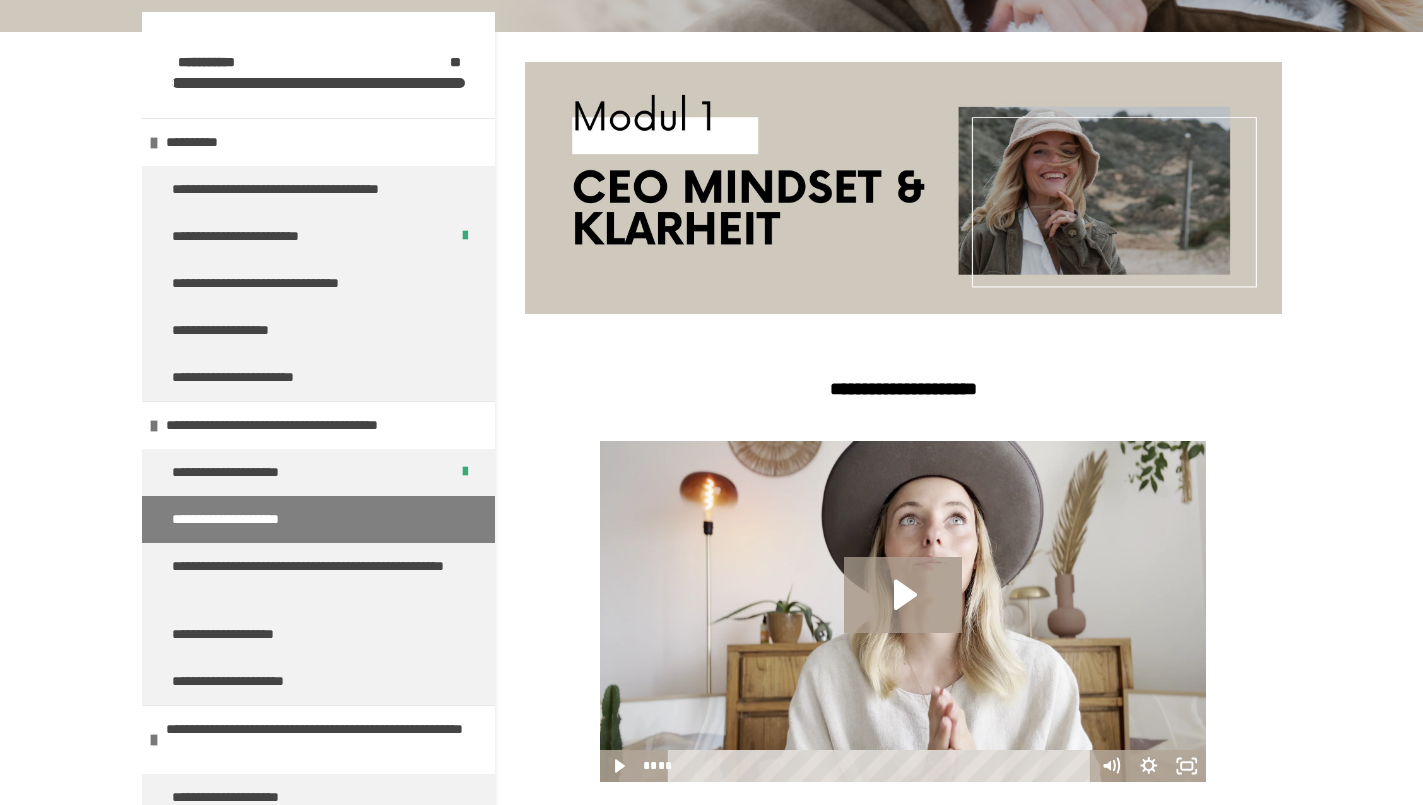 click at bounding box center [903, 188] 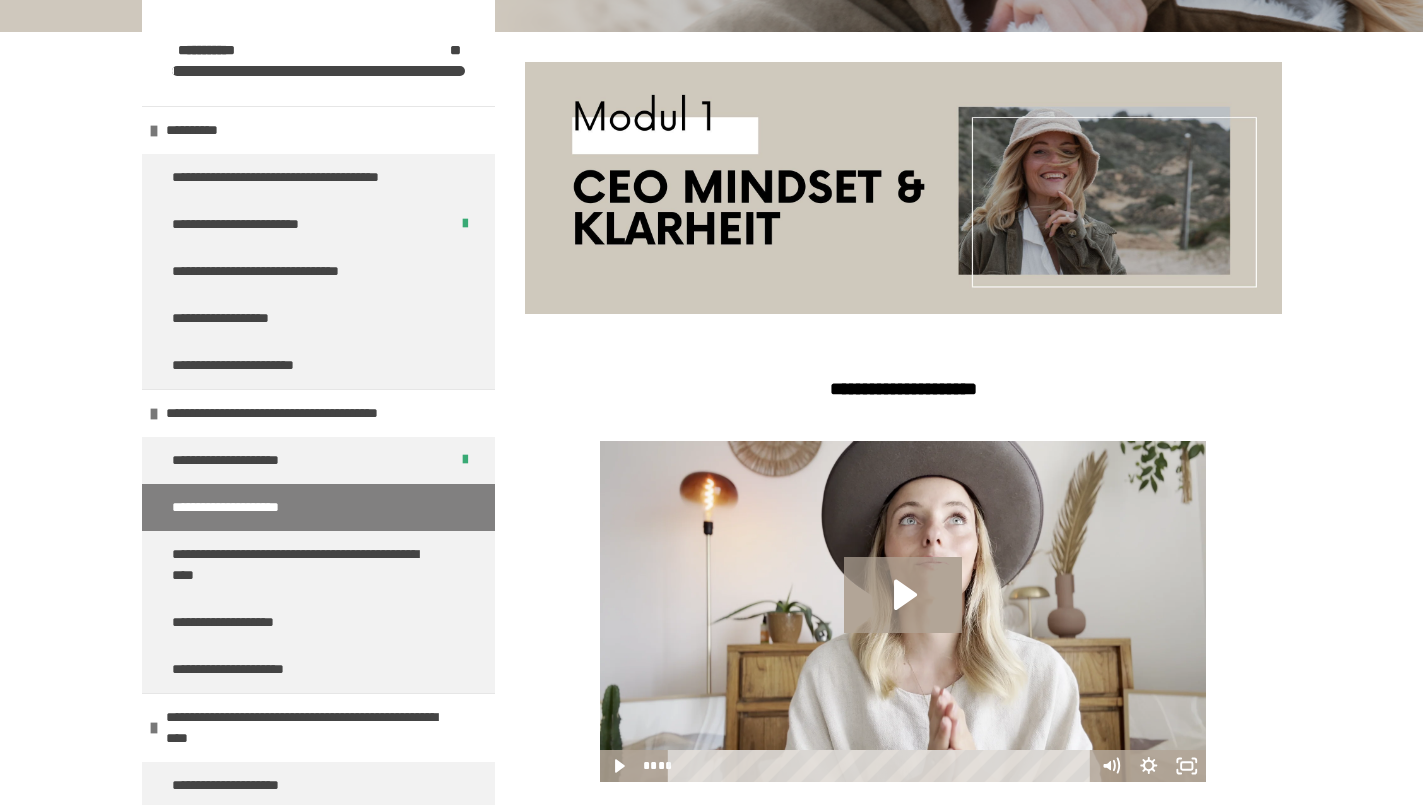 click 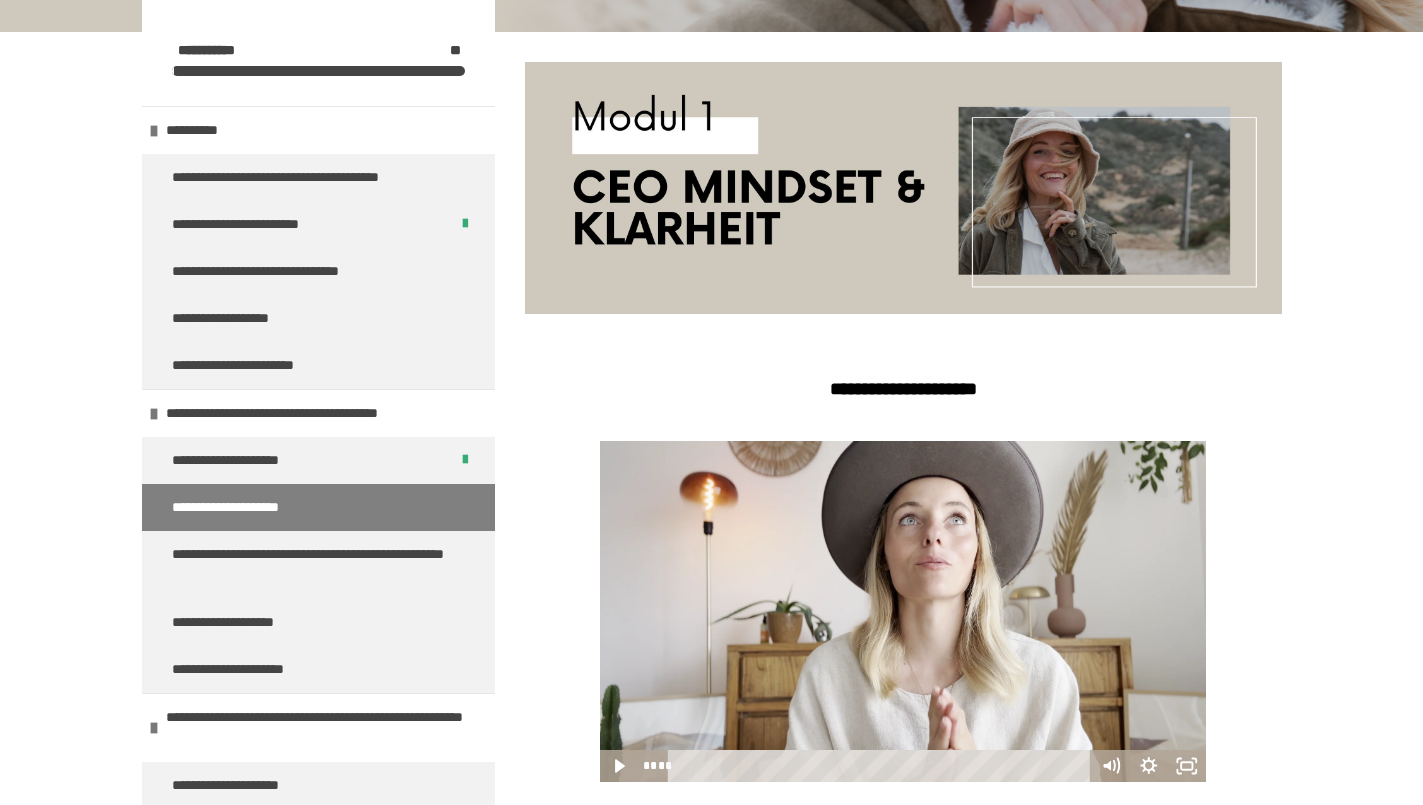 scroll, scrollTop: 400, scrollLeft: 0, axis: vertical 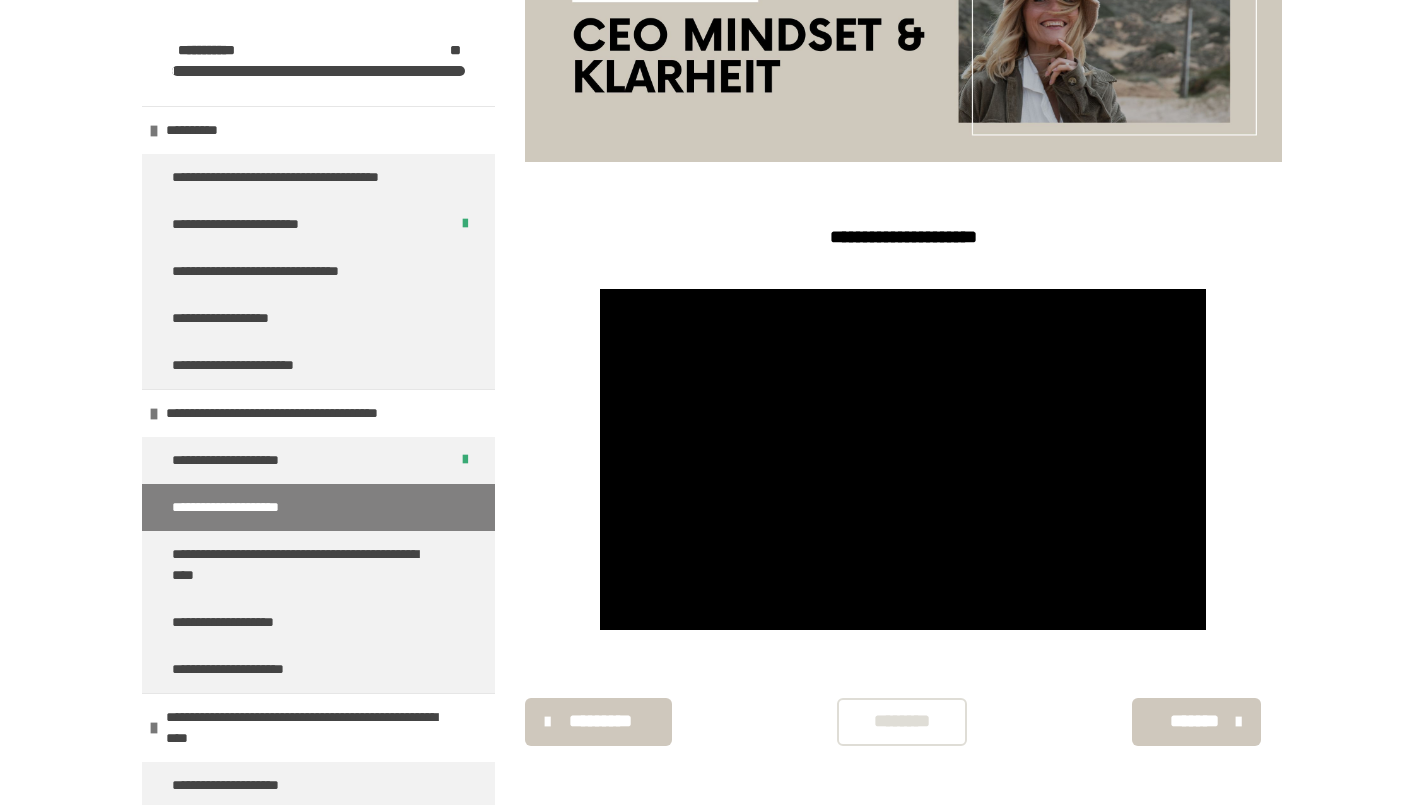 click on "**********" at bounding box center (711, 203) 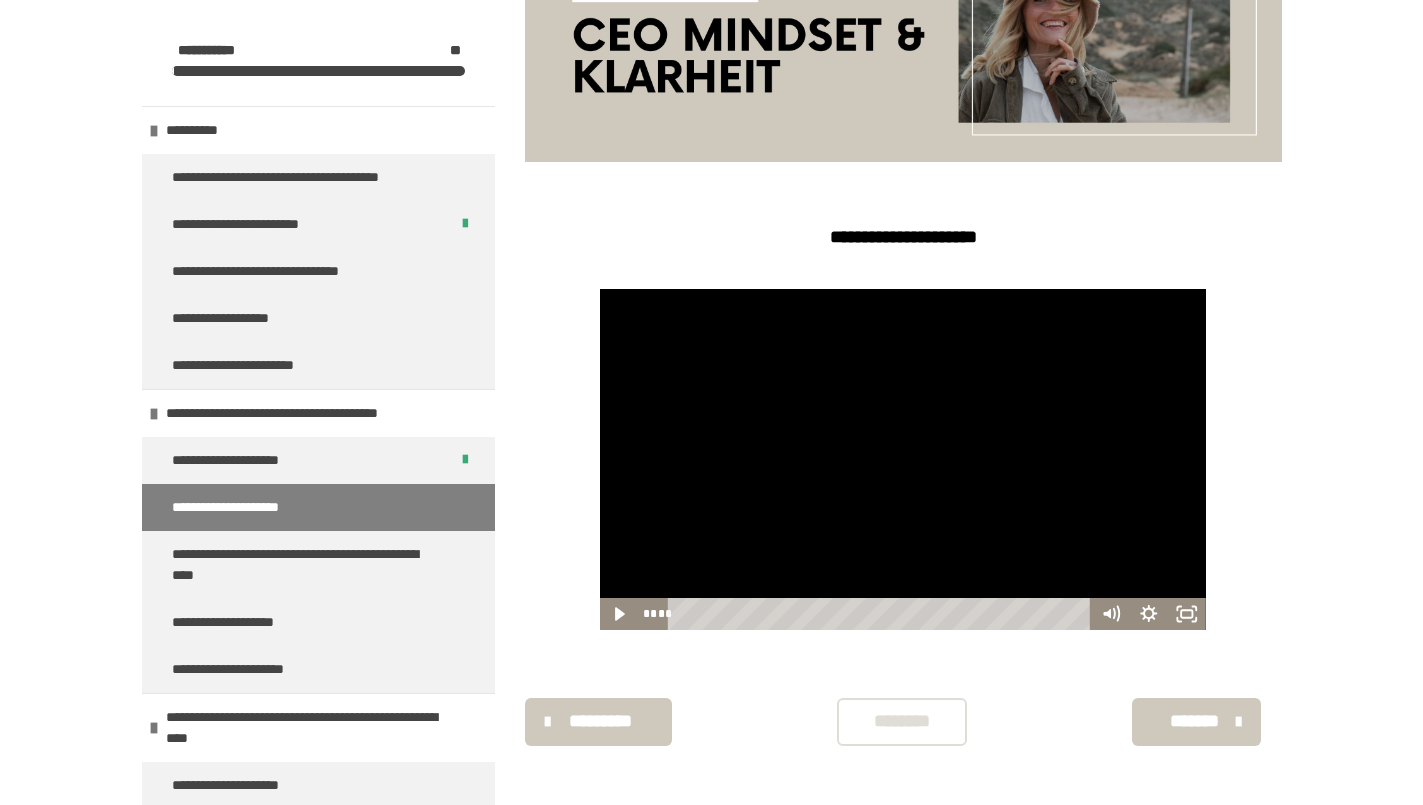 click 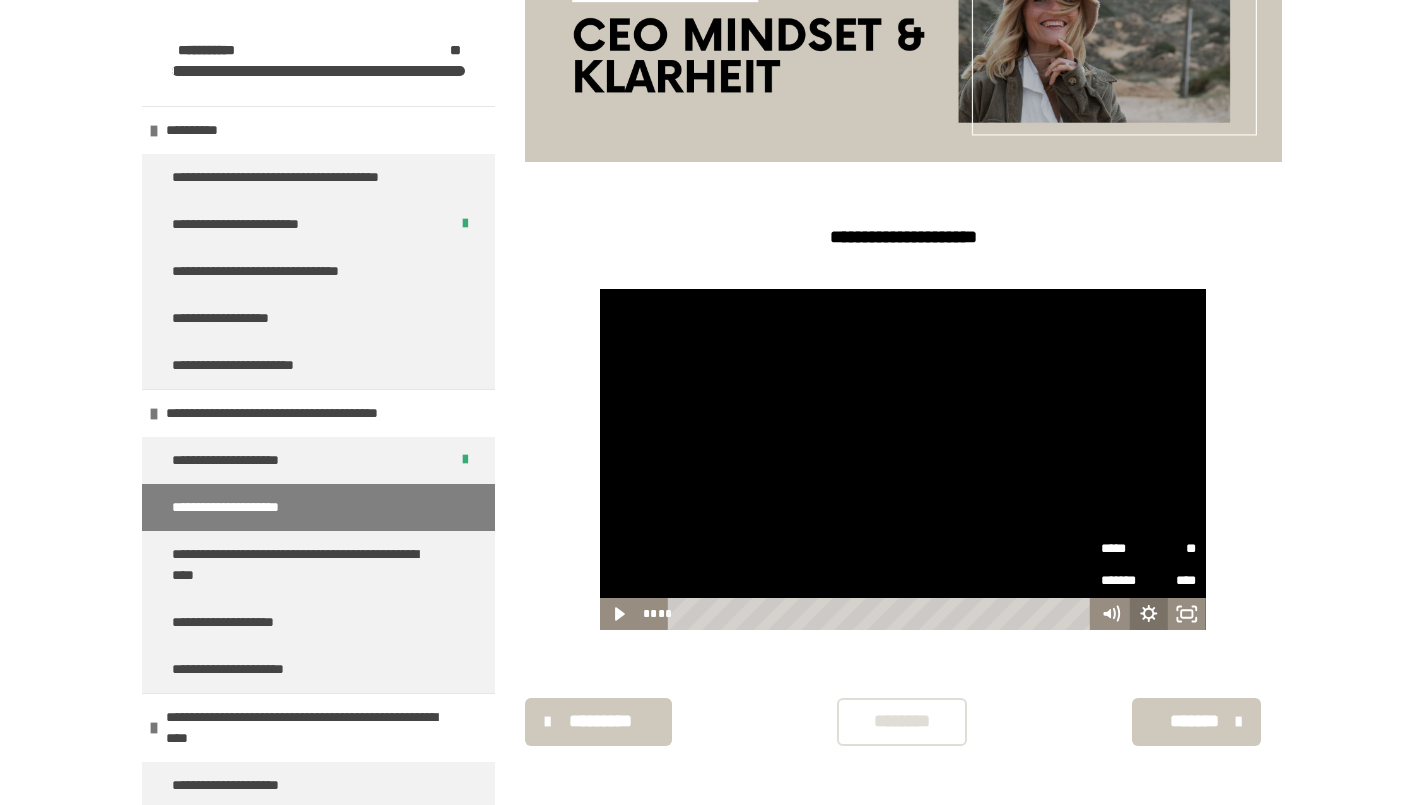click on "**" at bounding box center (1173, 549) 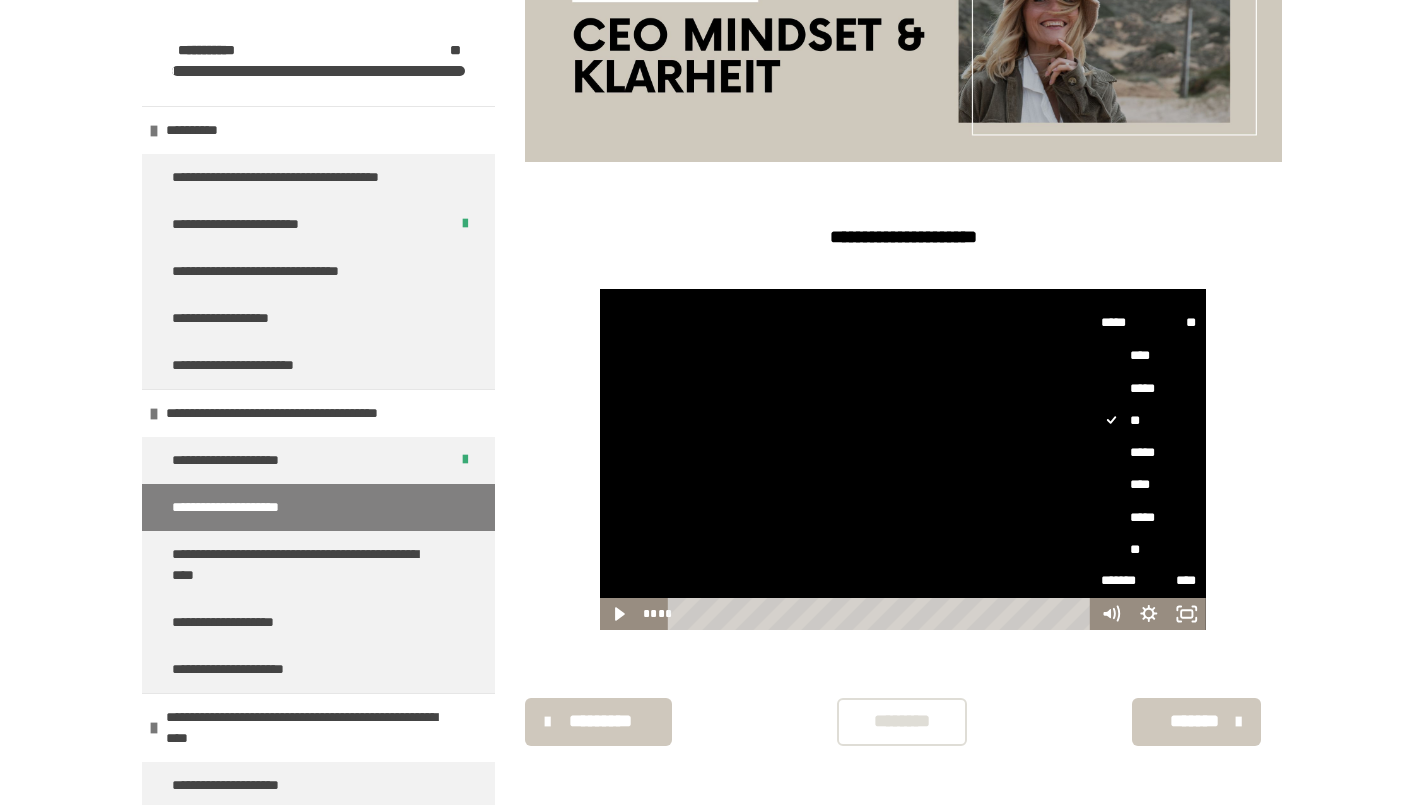 click on "****" at bounding box center (1149, 485) 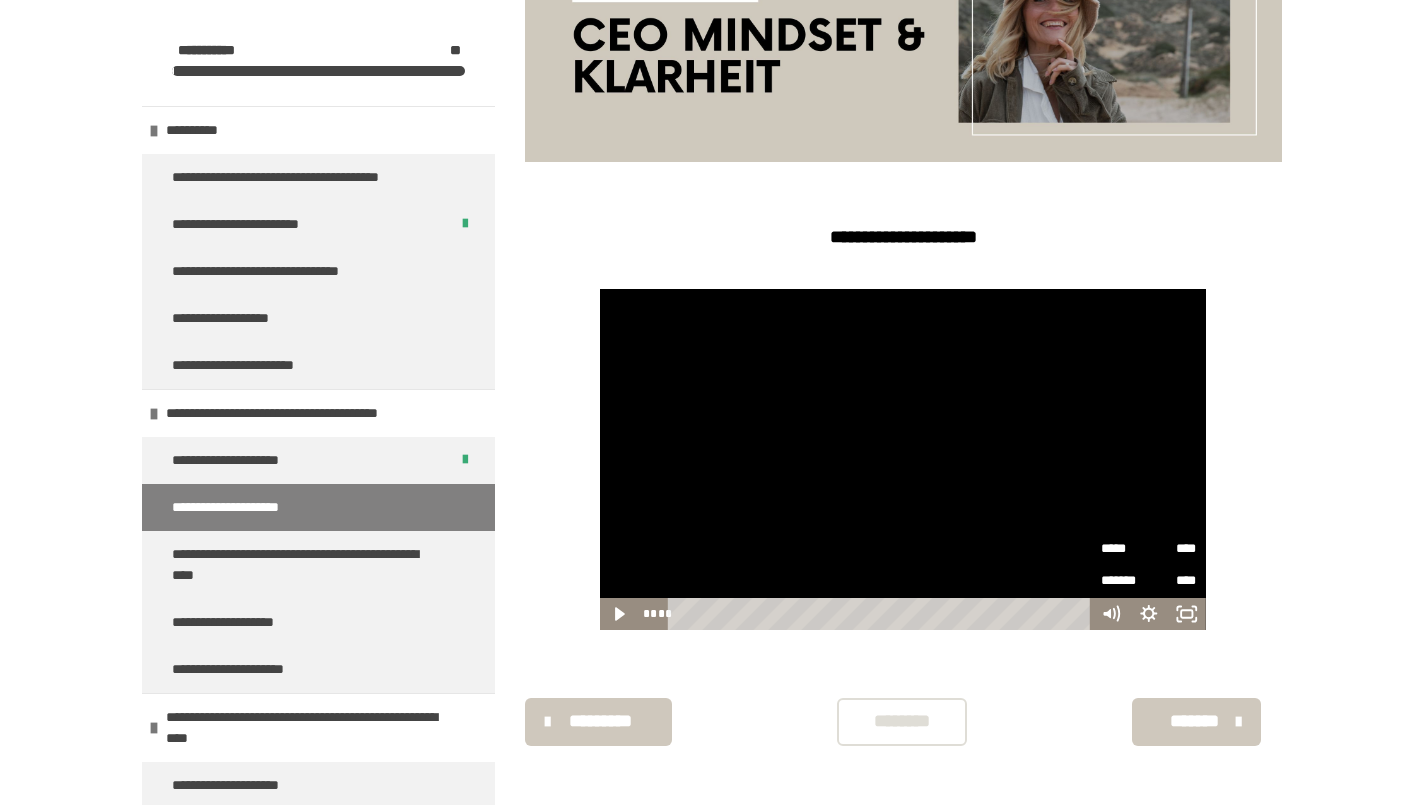 click 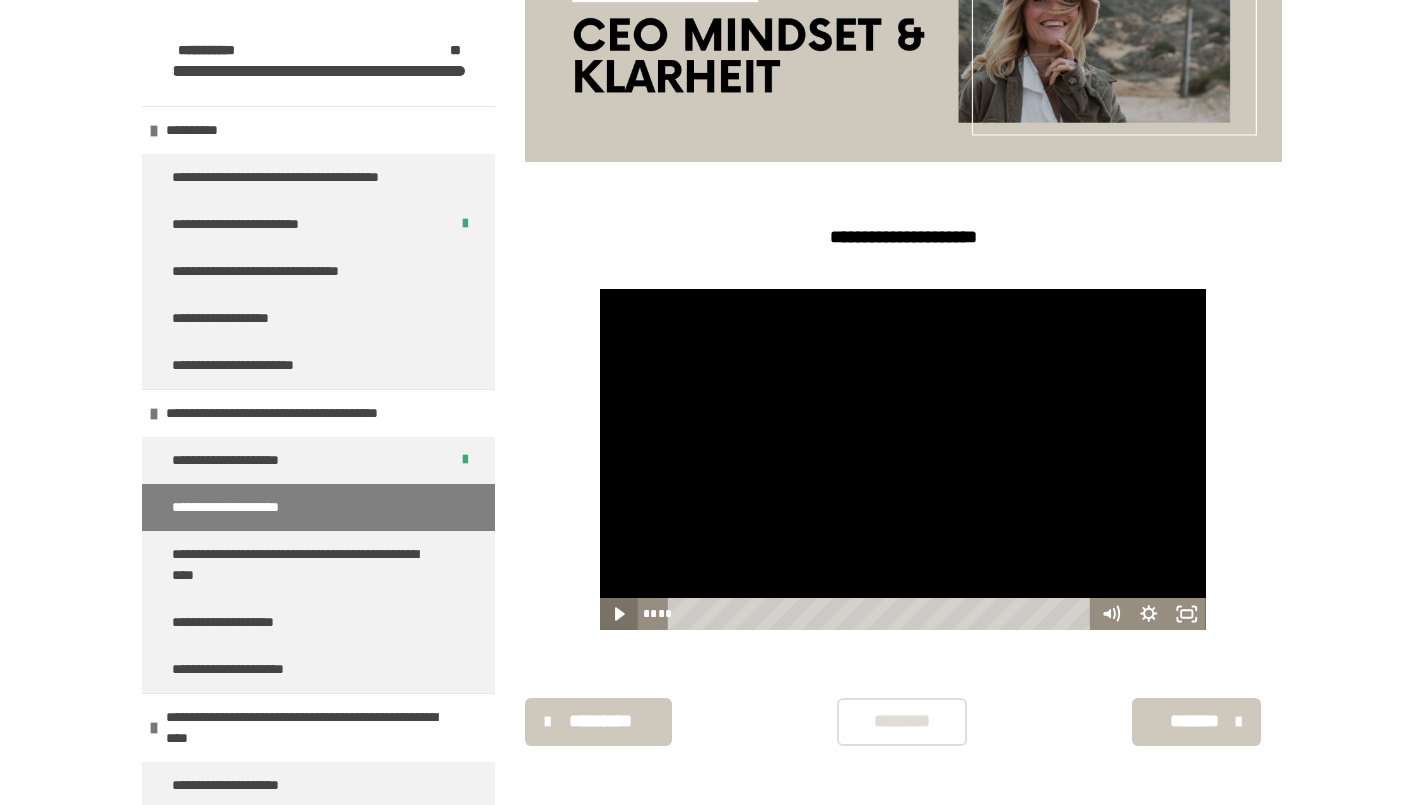 click on "*******" at bounding box center [1194, 721] 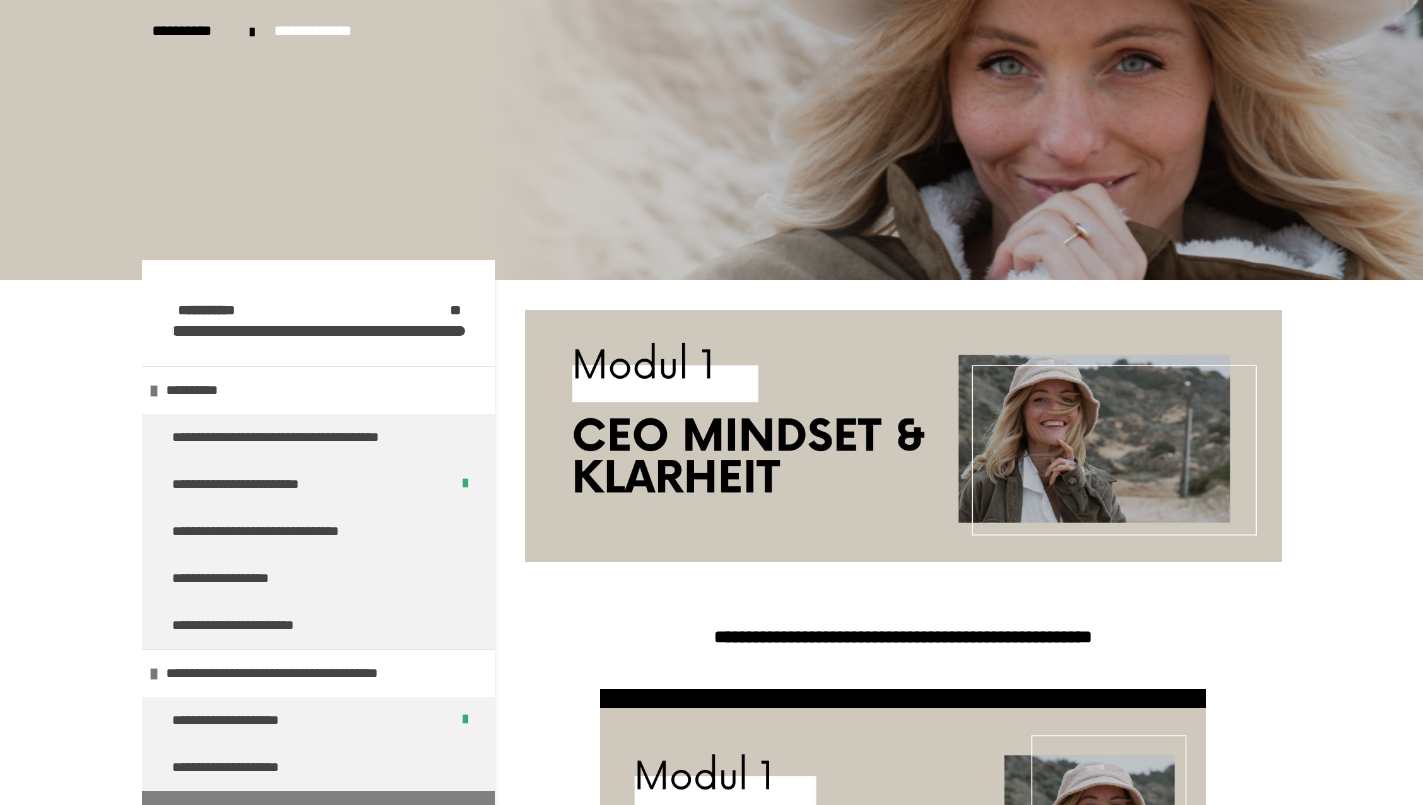 scroll, scrollTop: 81, scrollLeft: 0, axis: vertical 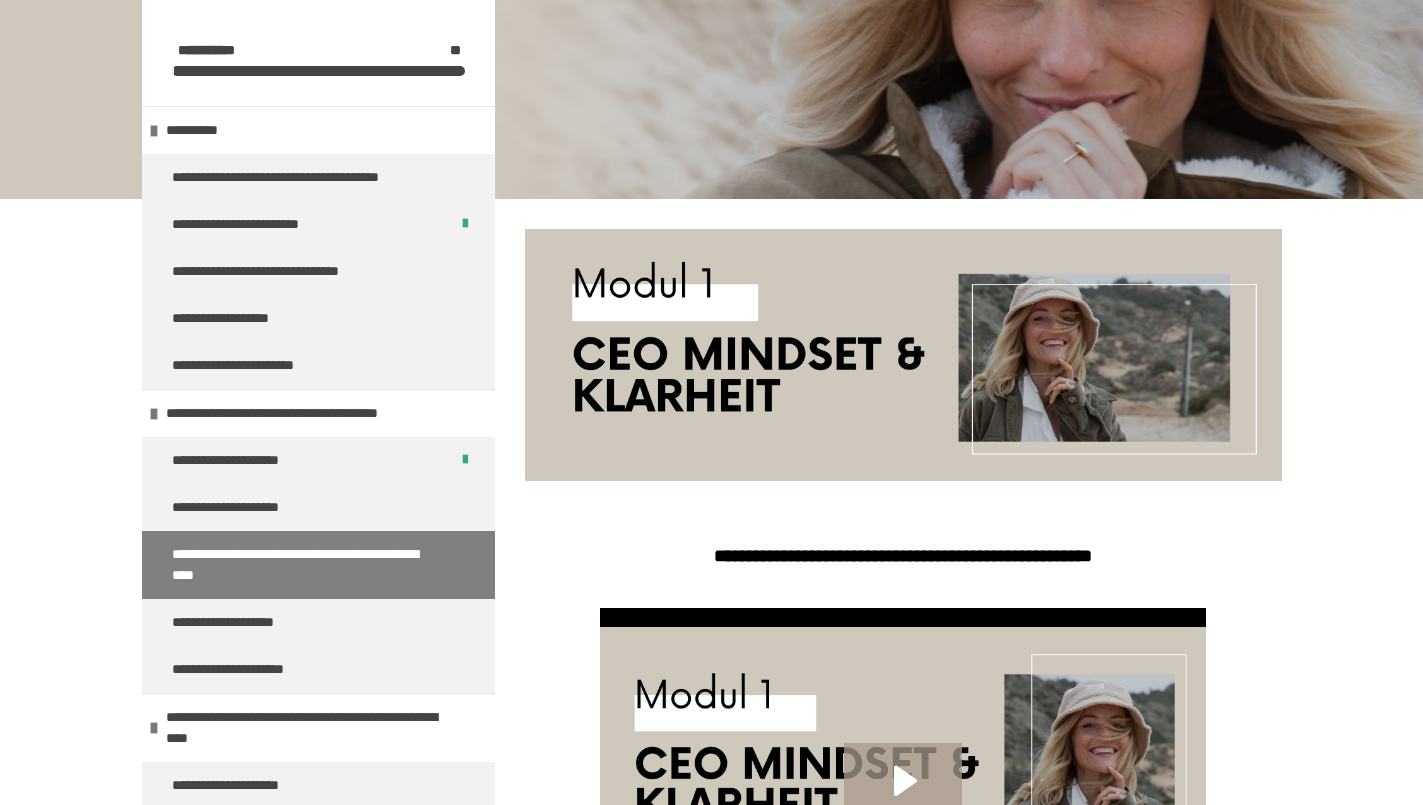 click at bounding box center (903, 797) 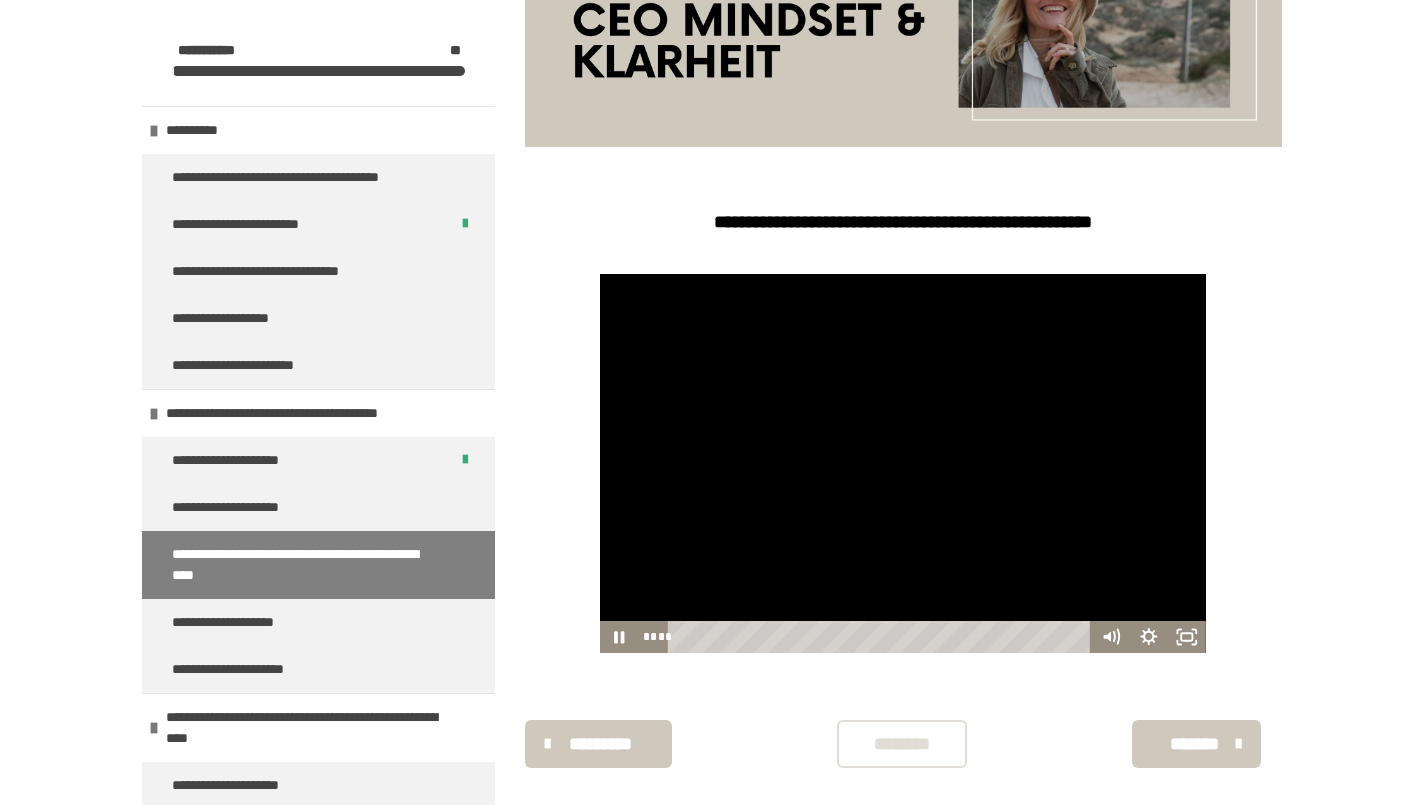 scroll, scrollTop: 438, scrollLeft: 0, axis: vertical 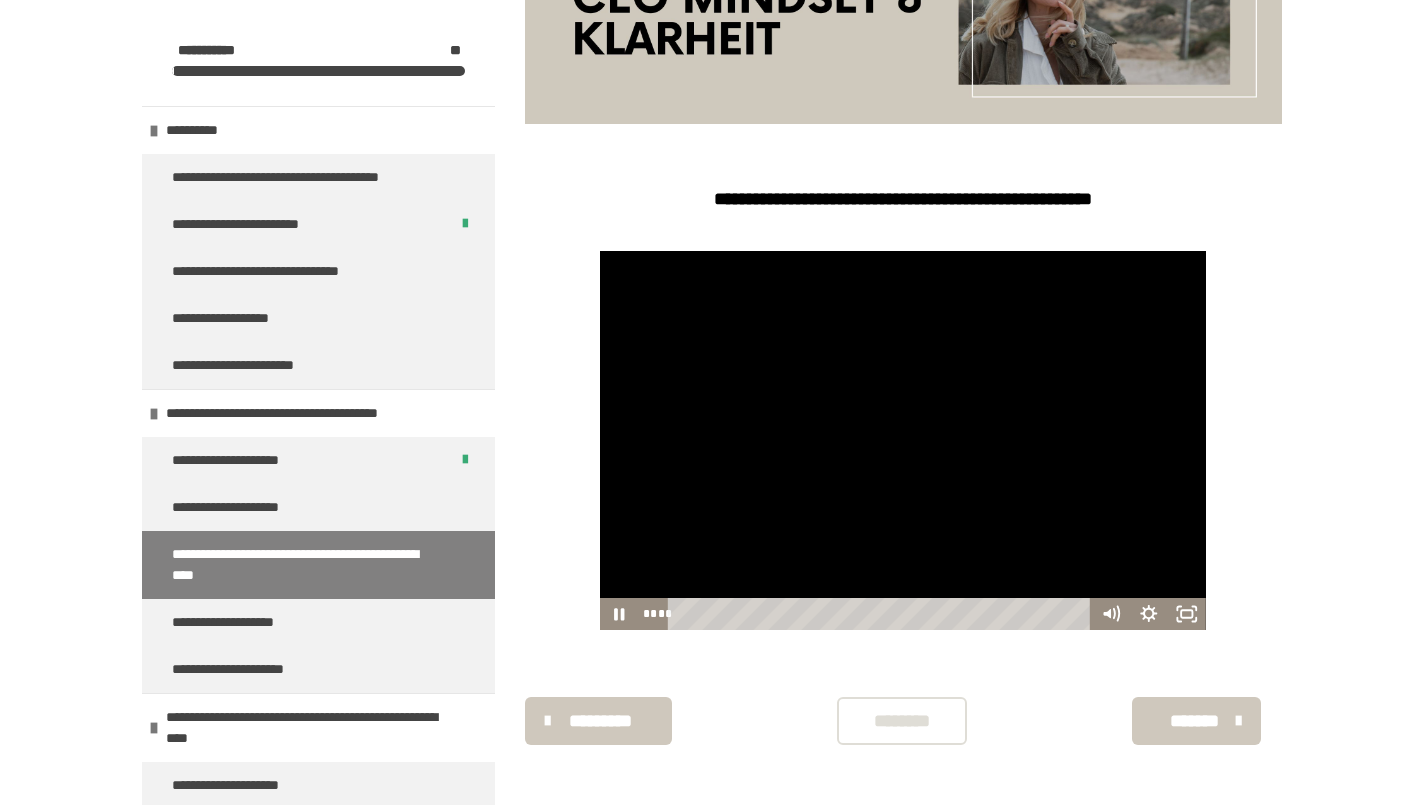 click 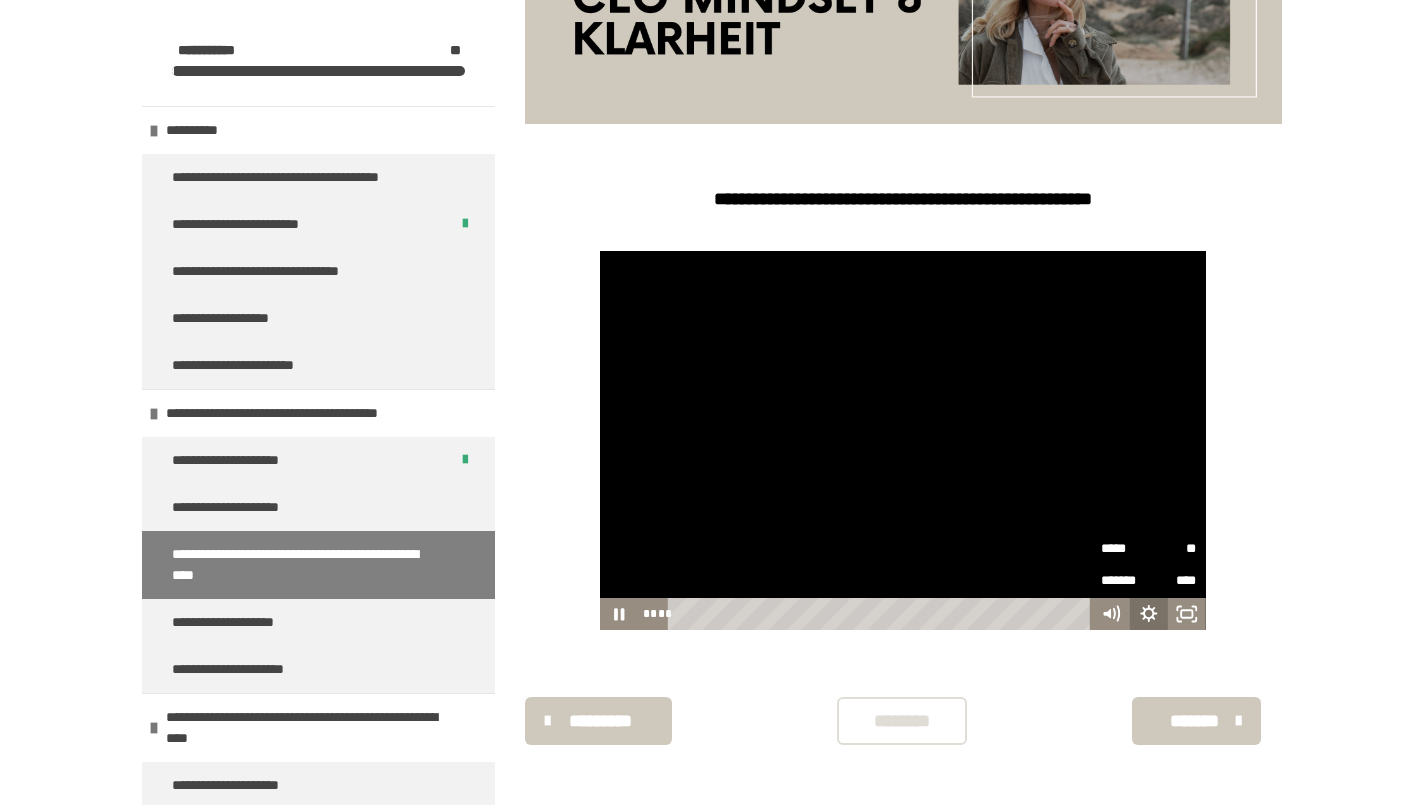 click on "**" at bounding box center (1173, 549) 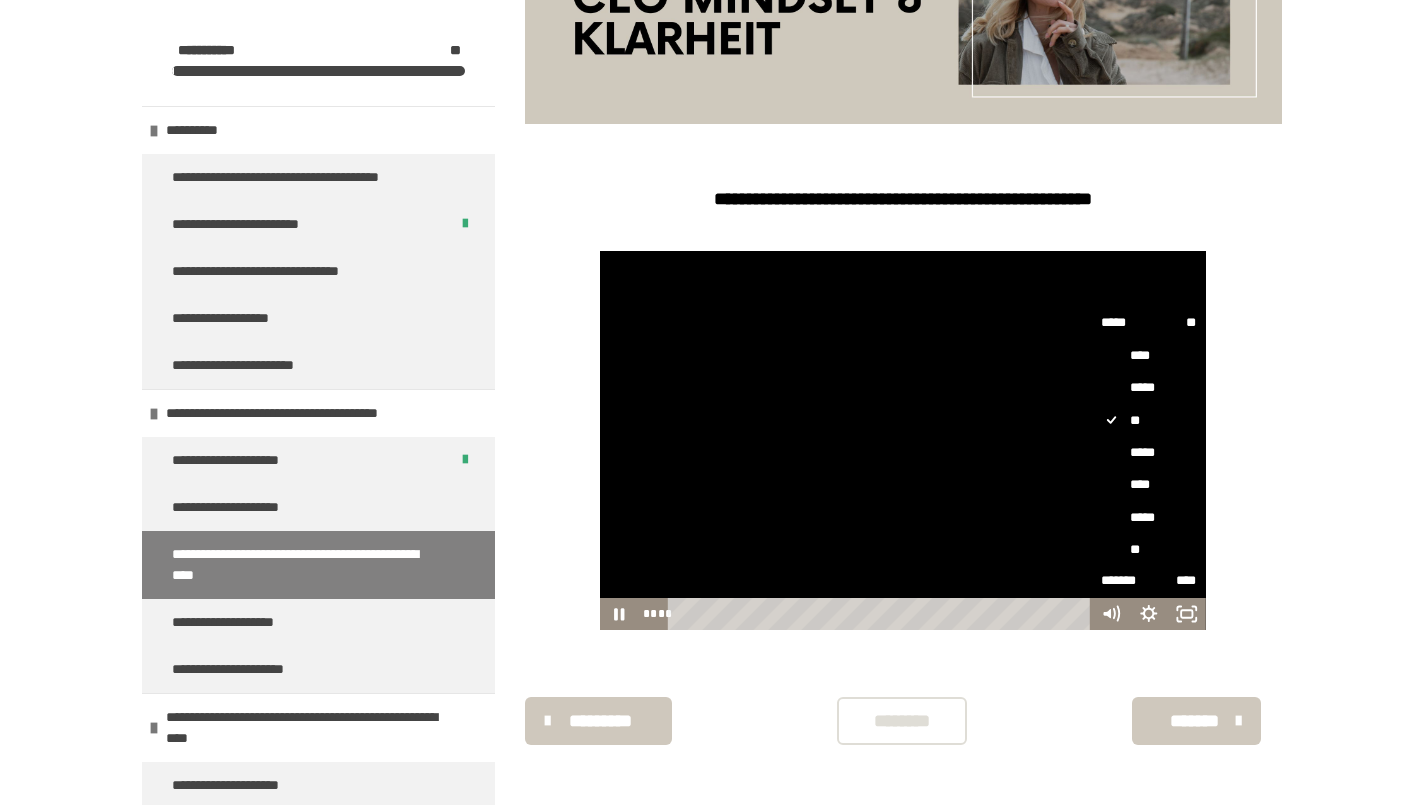 click on "****" at bounding box center [1149, 485] 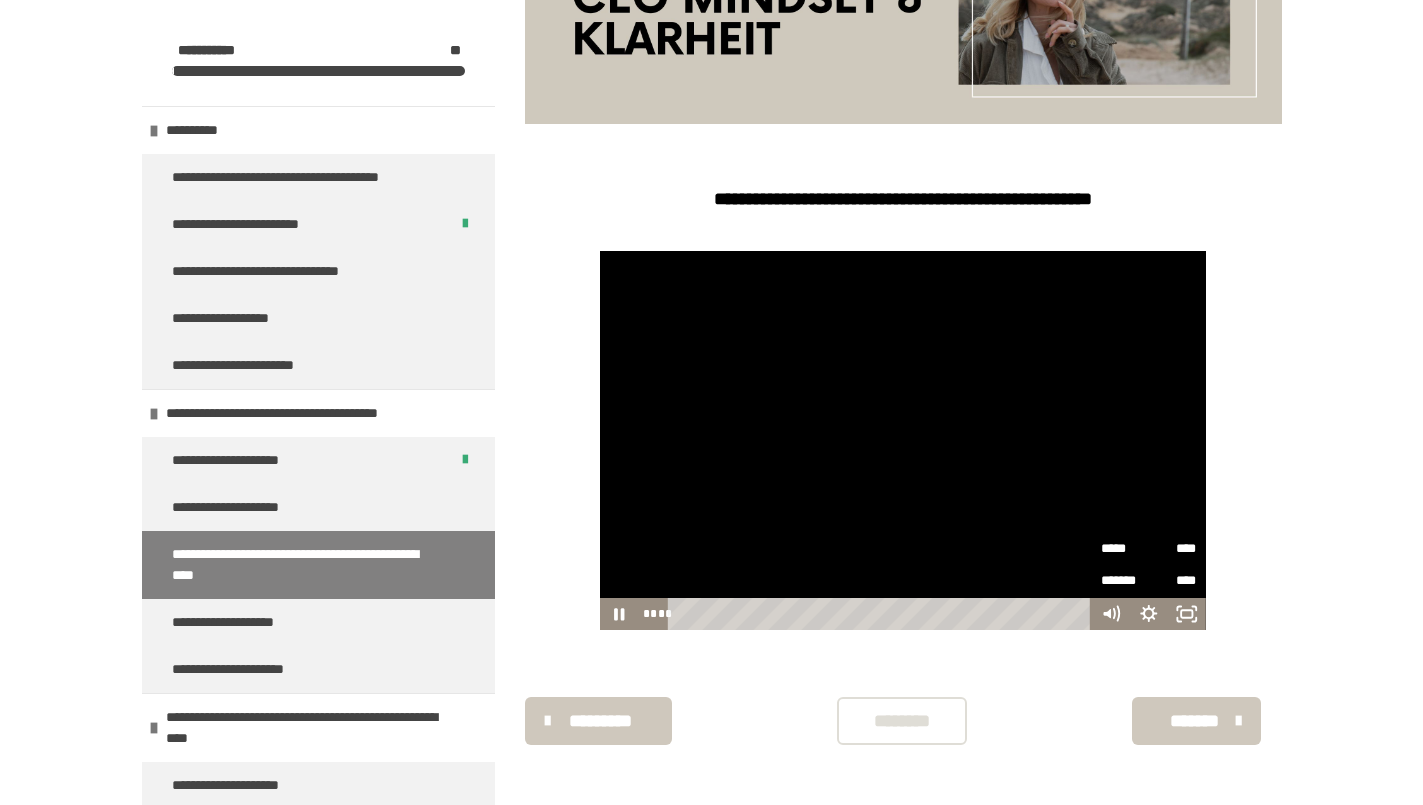 click on "**********" at bounding box center [903, 440] 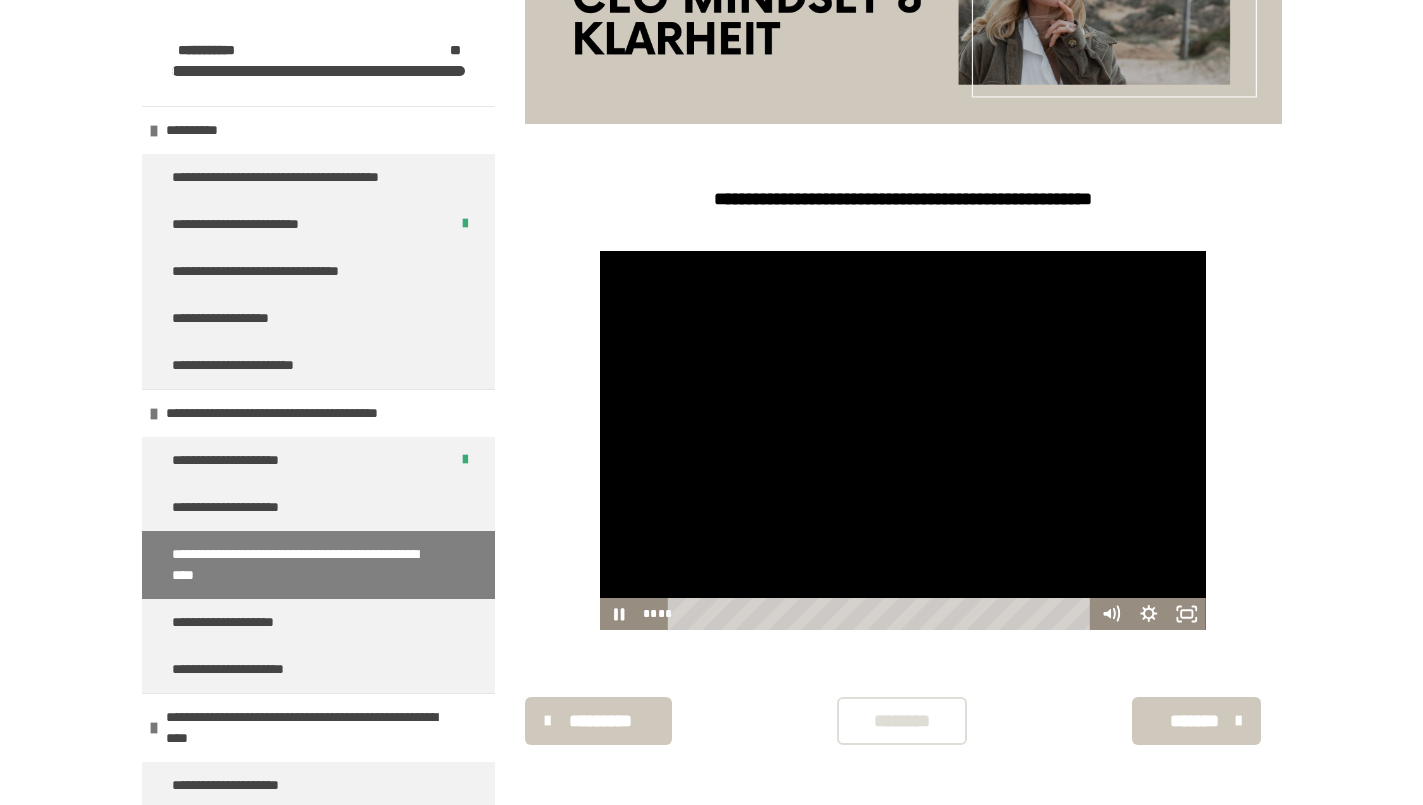 click at bounding box center (882, 614) 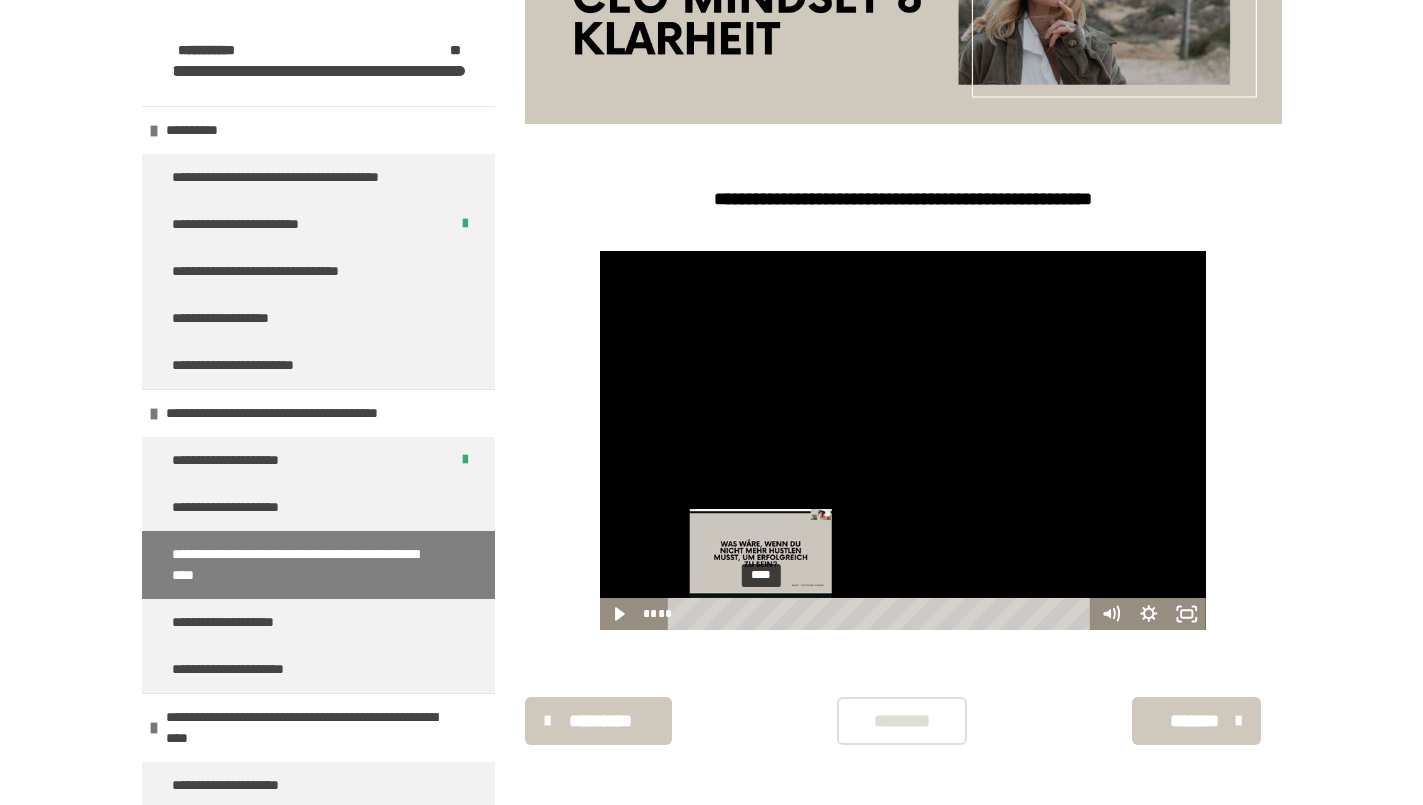 click on "********" at bounding box center (902, 721) 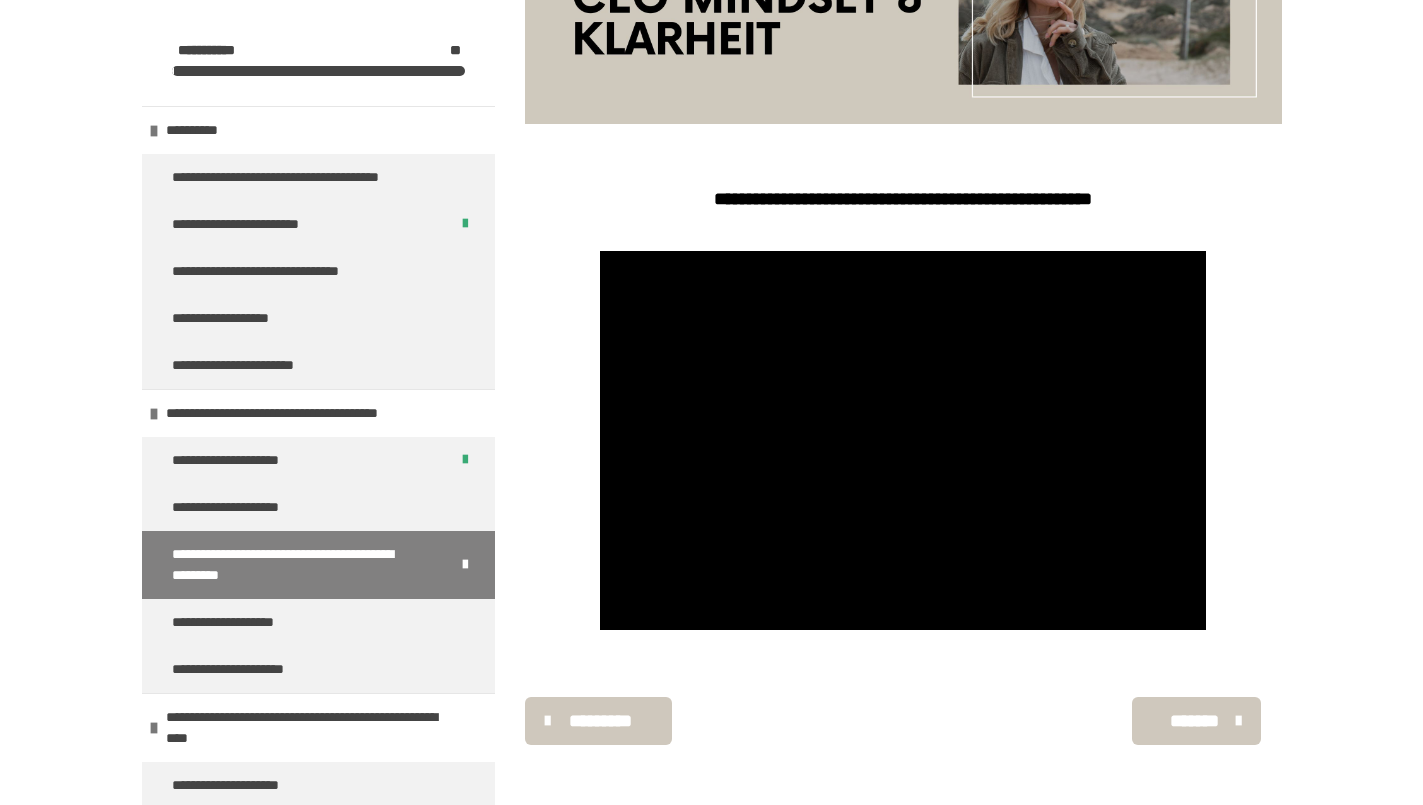 click on "*********" at bounding box center [601, 721] 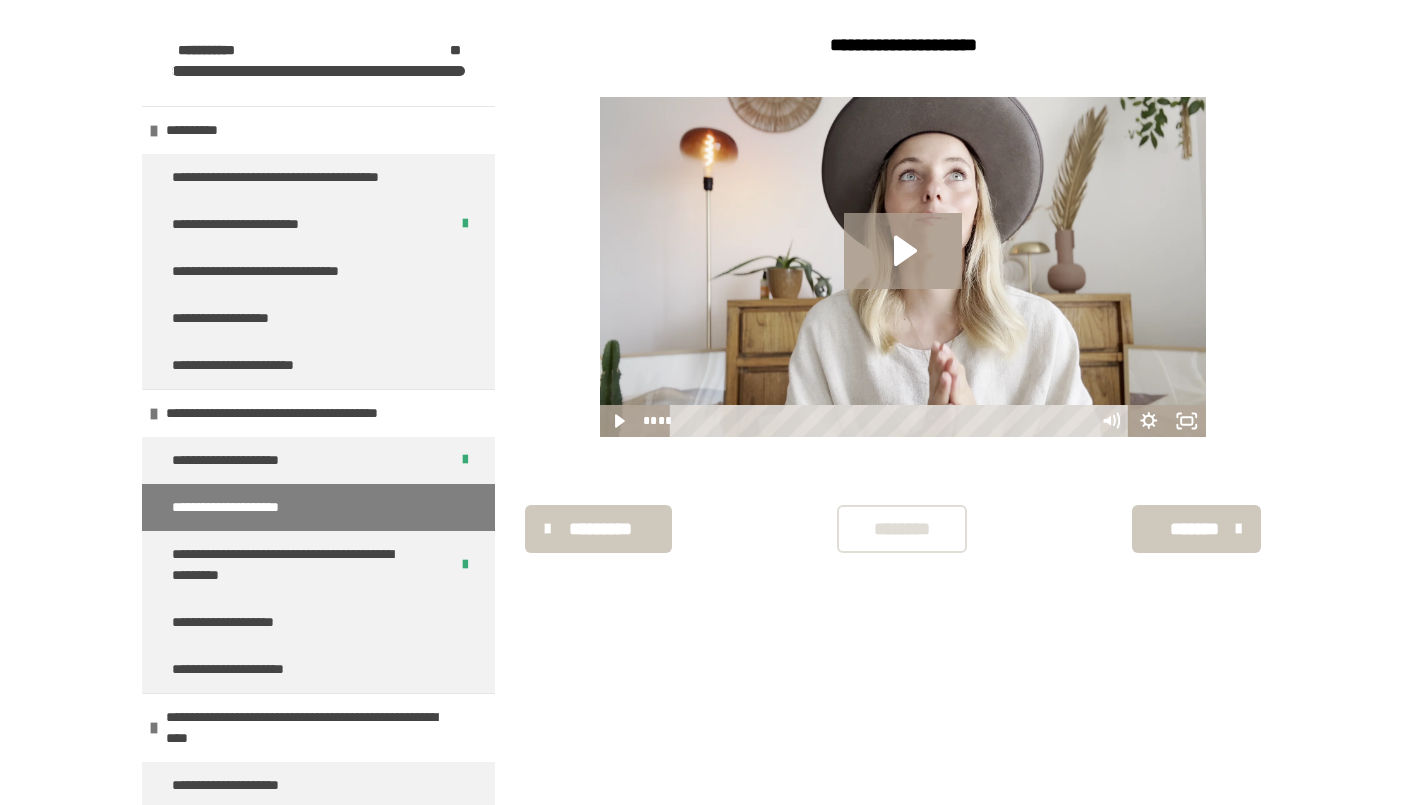 scroll, scrollTop: 400, scrollLeft: 0, axis: vertical 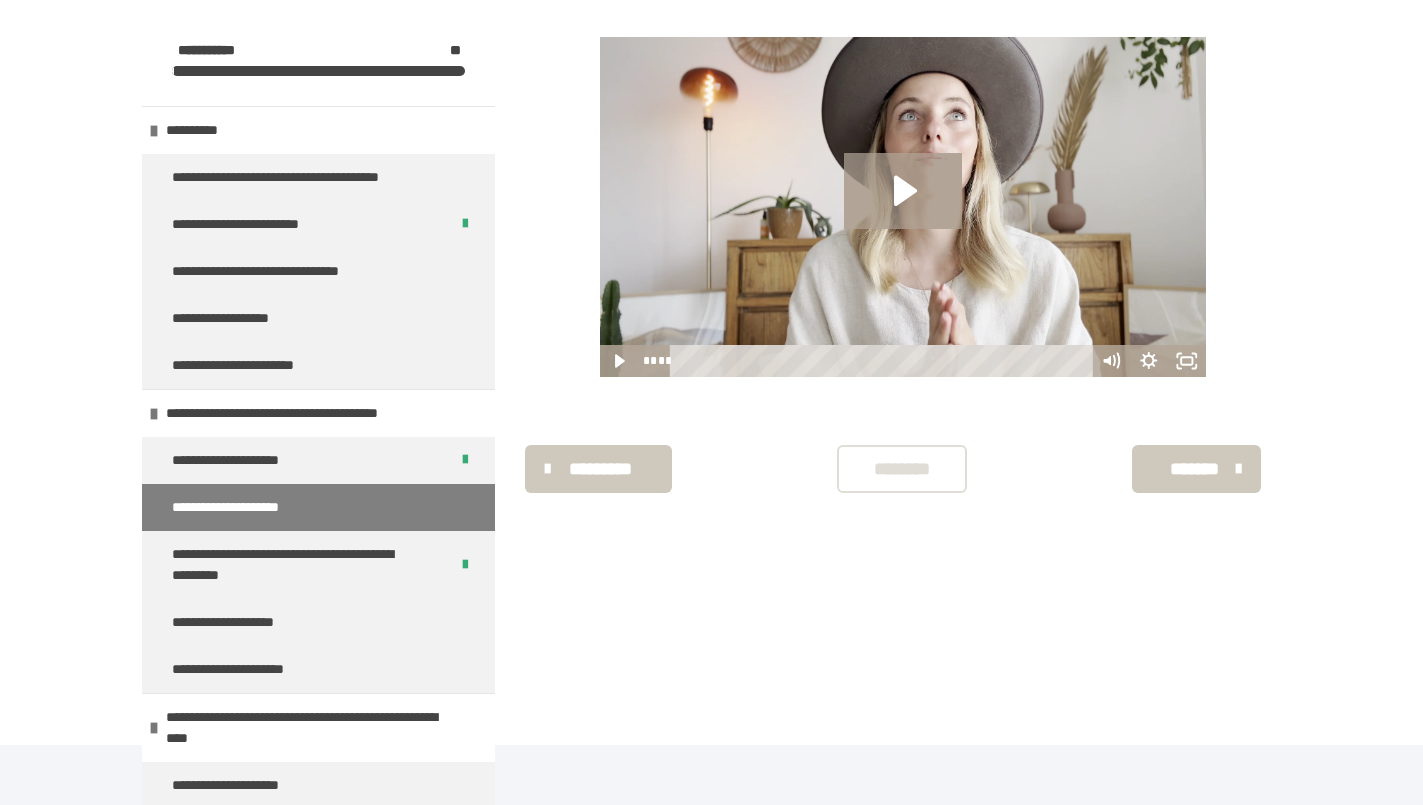 click on "********" at bounding box center [902, 469] 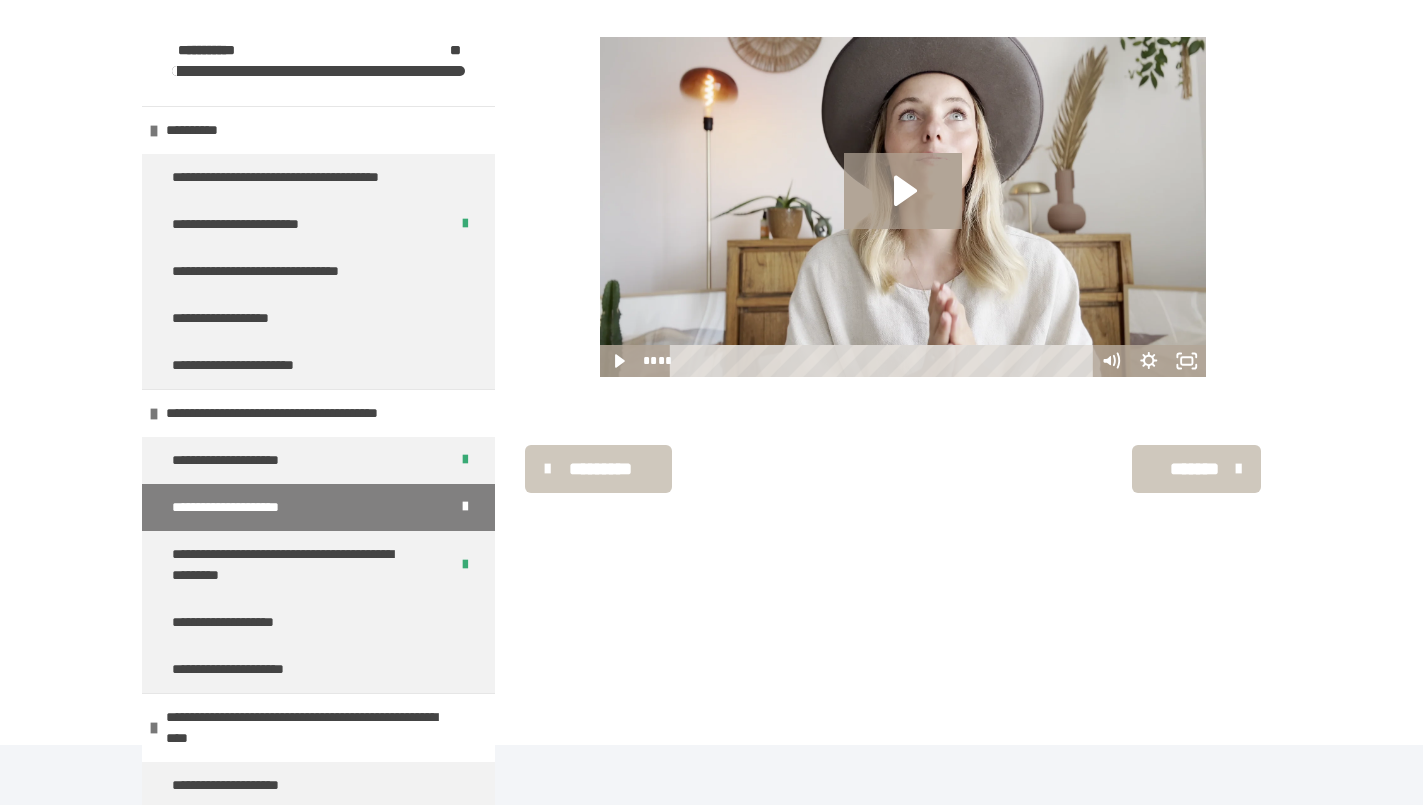 click on "*******" at bounding box center (1194, 469) 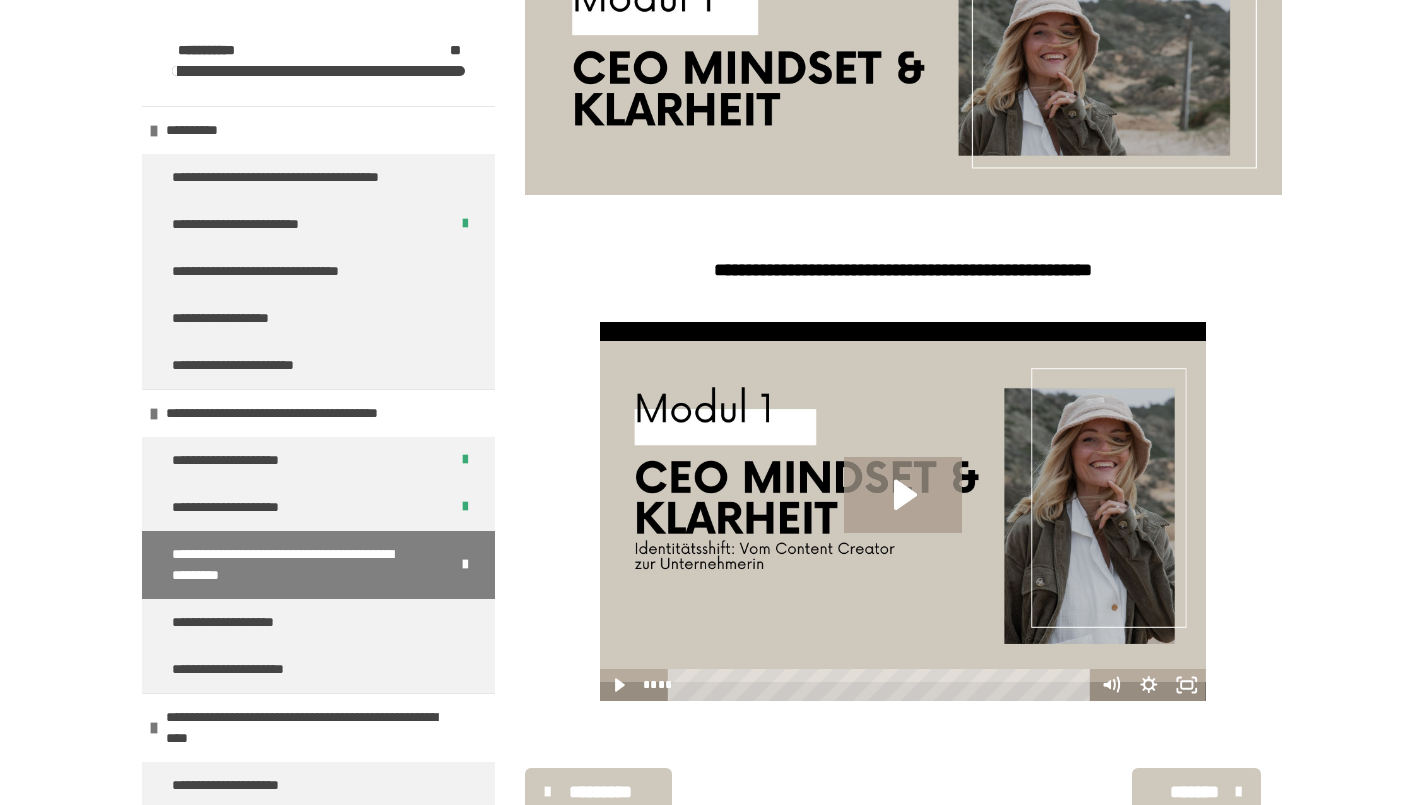 scroll, scrollTop: 438, scrollLeft: 0, axis: vertical 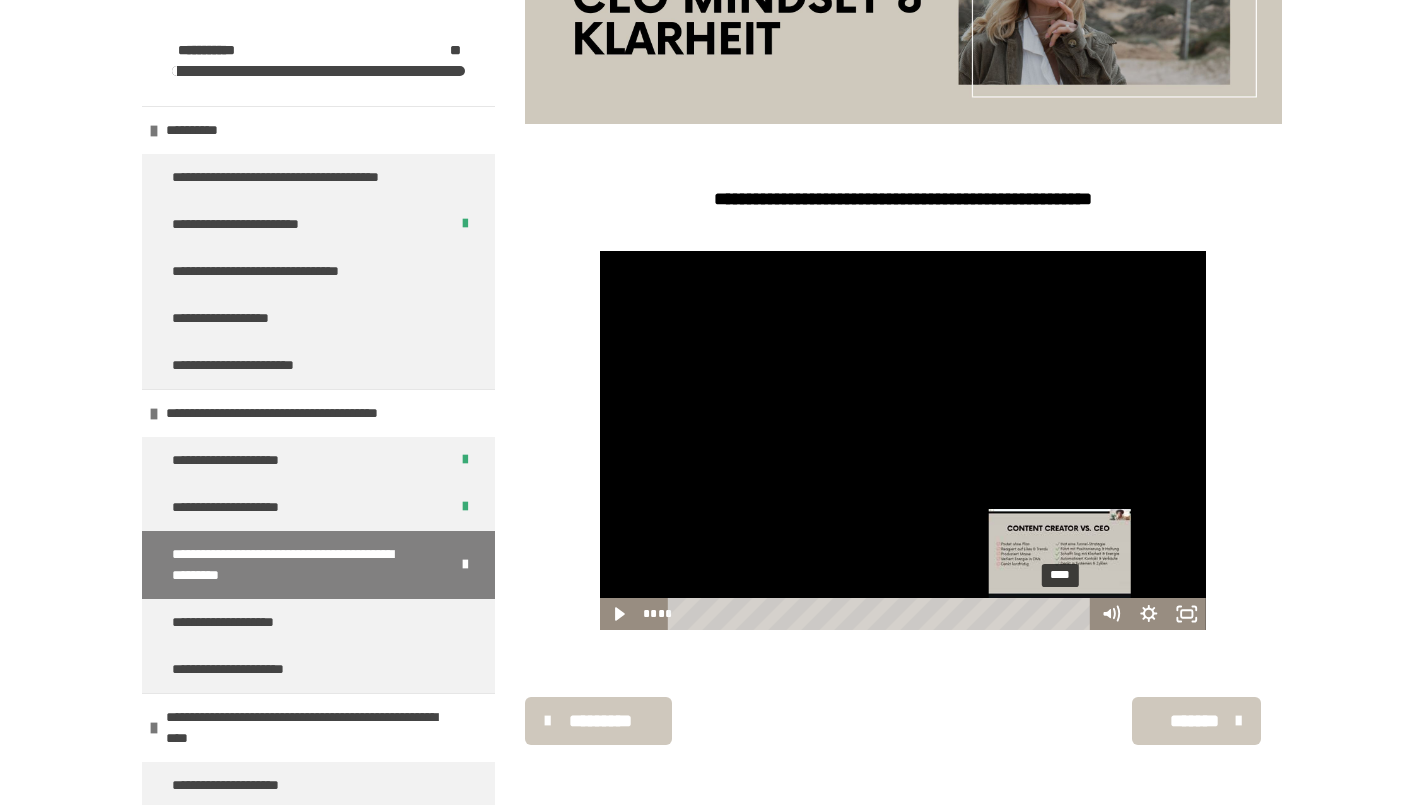 click on "*******" at bounding box center [1194, 721] 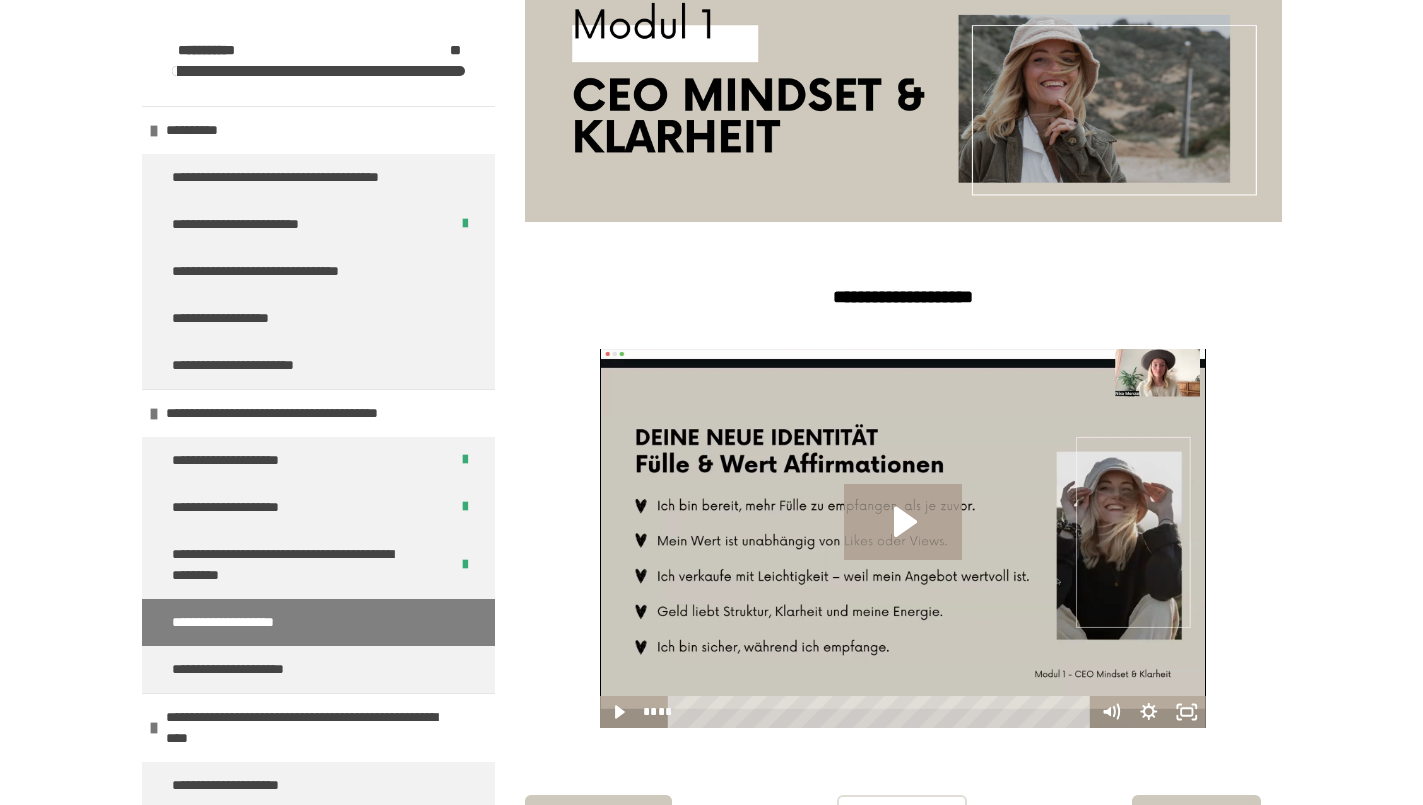 scroll, scrollTop: 311, scrollLeft: 0, axis: vertical 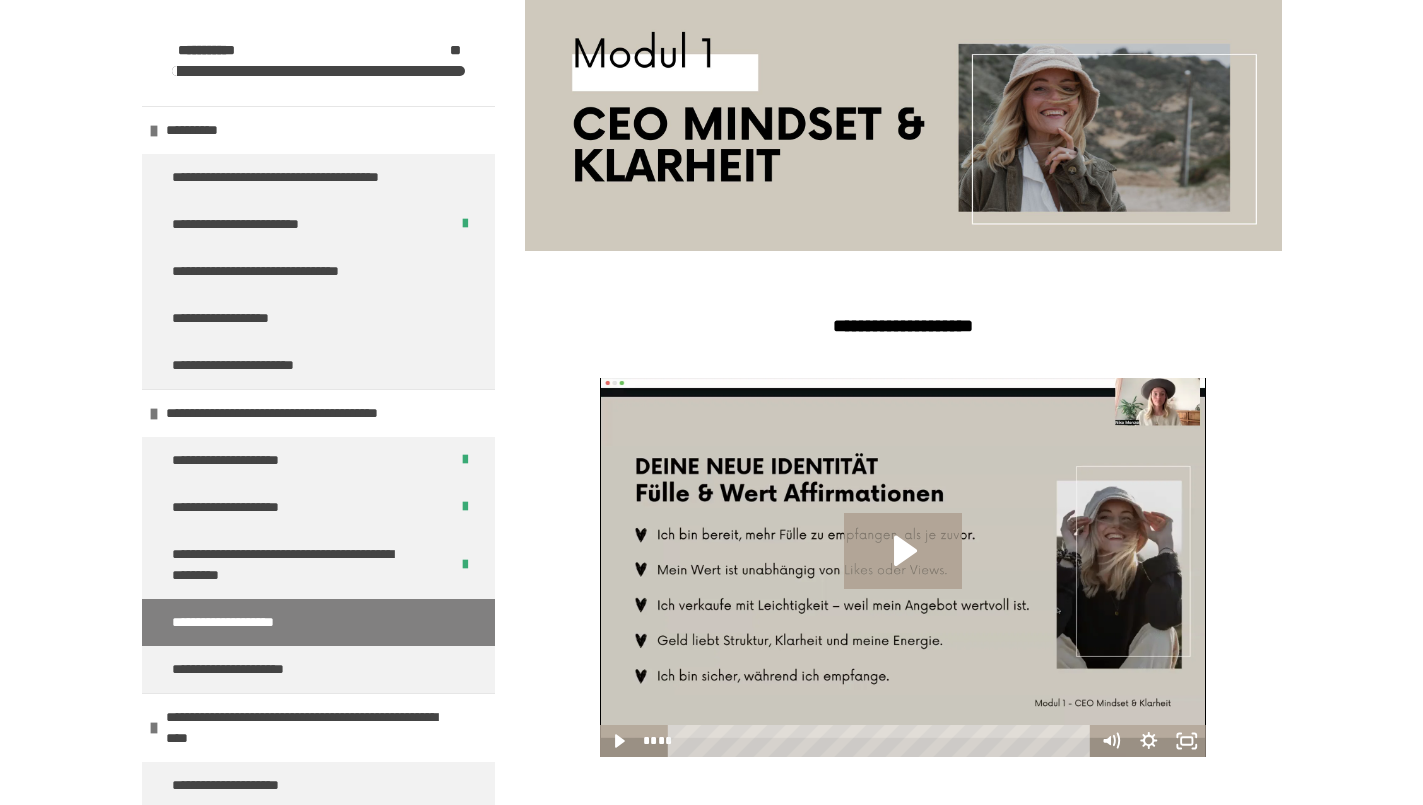 click at bounding box center [903, 567] 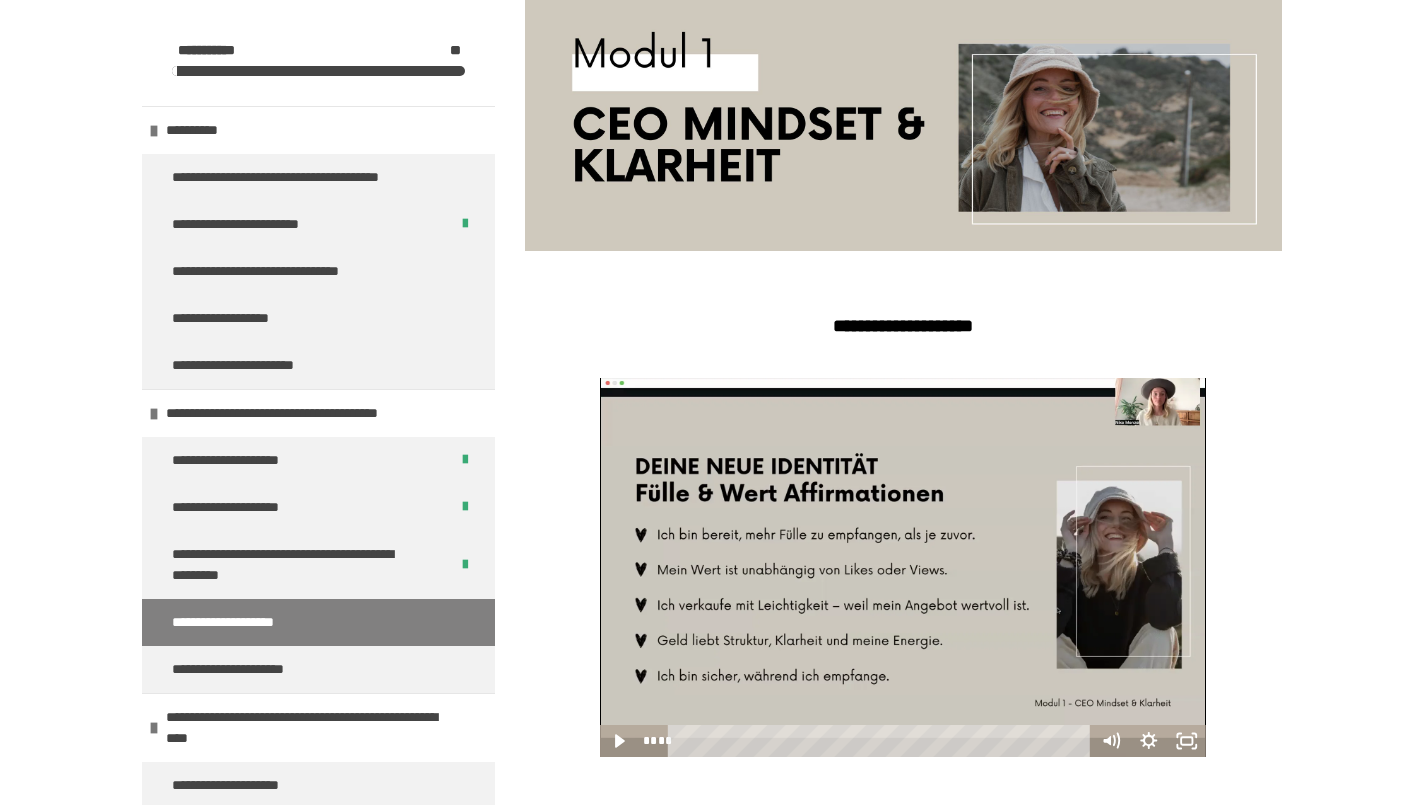 click 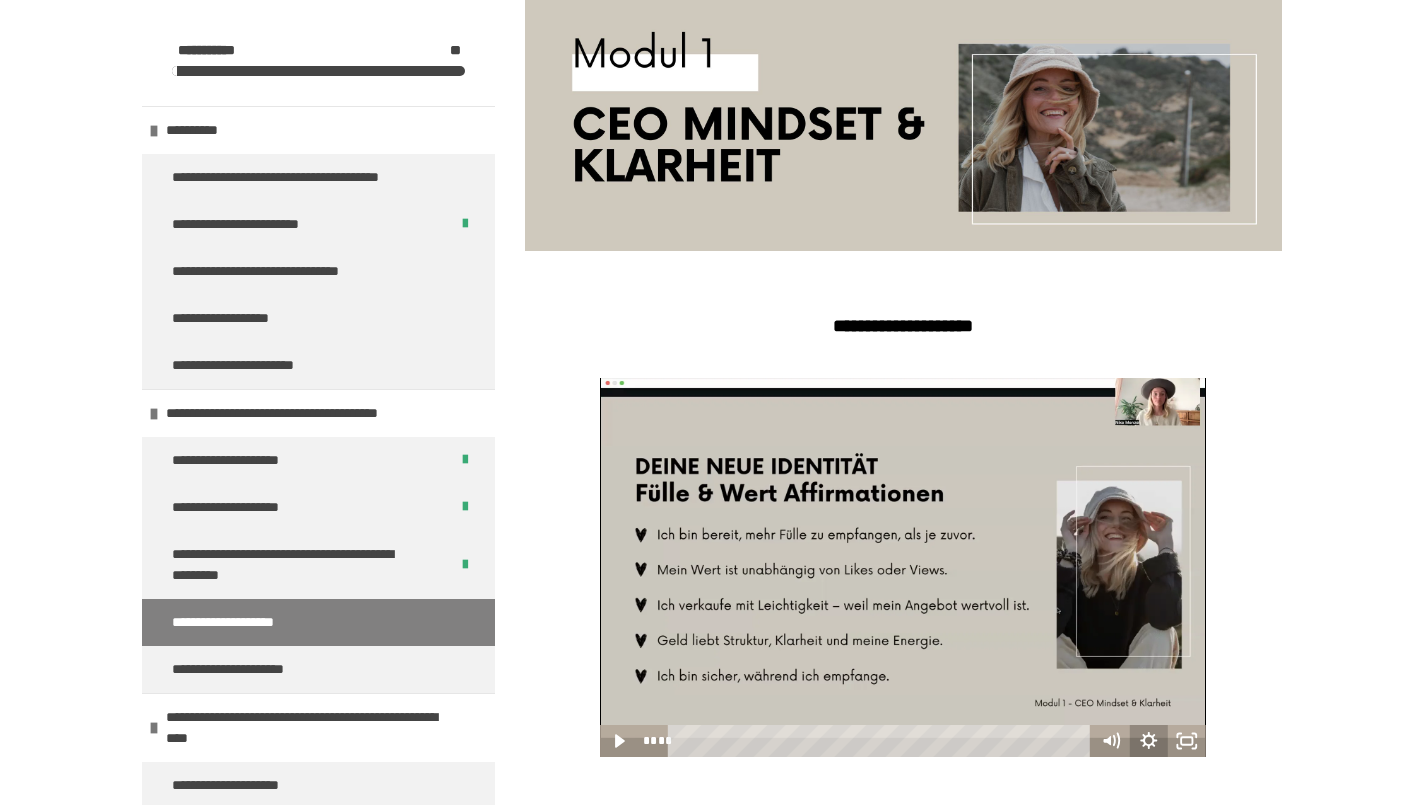 scroll, scrollTop: 428, scrollLeft: 0, axis: vertical 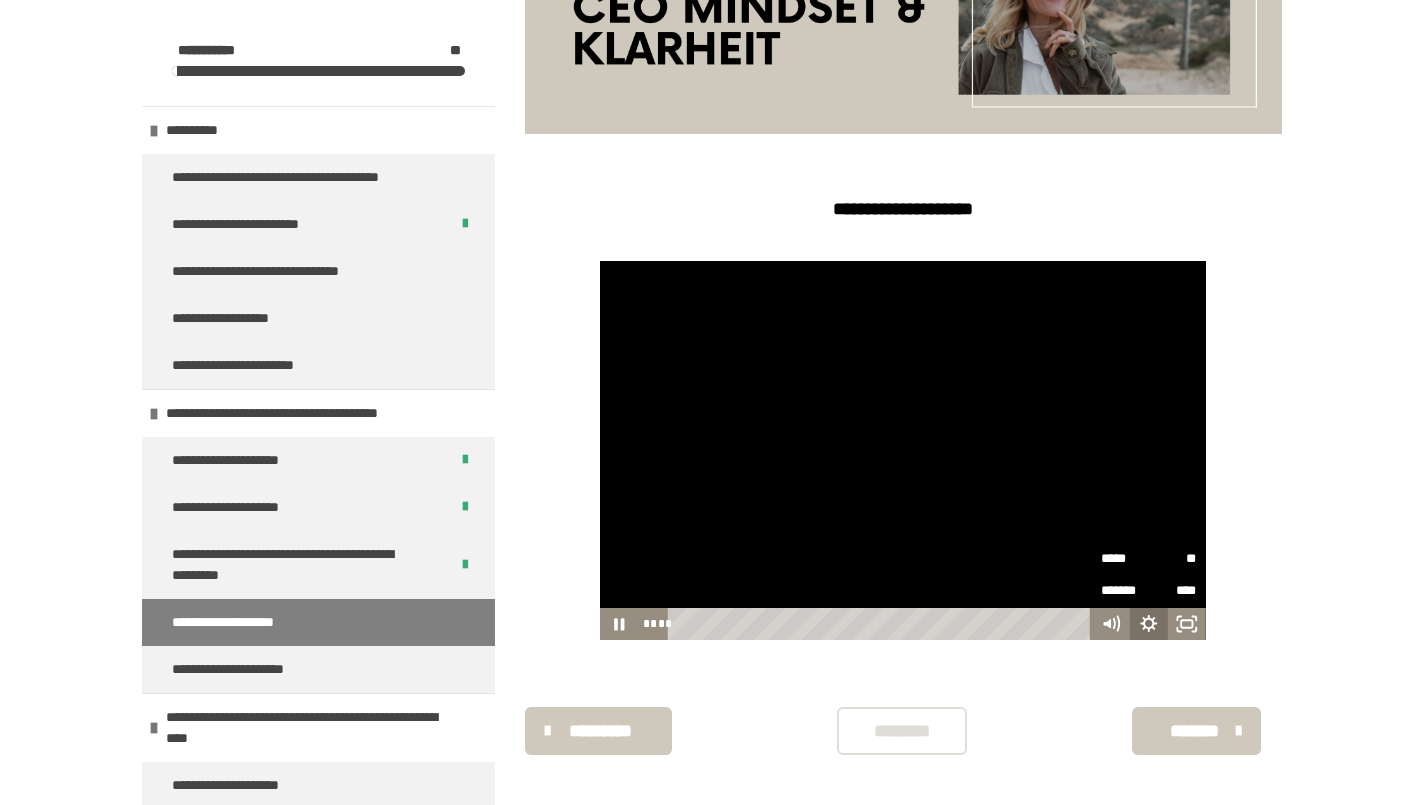 click on "**" at bounding box center [1173, 559] 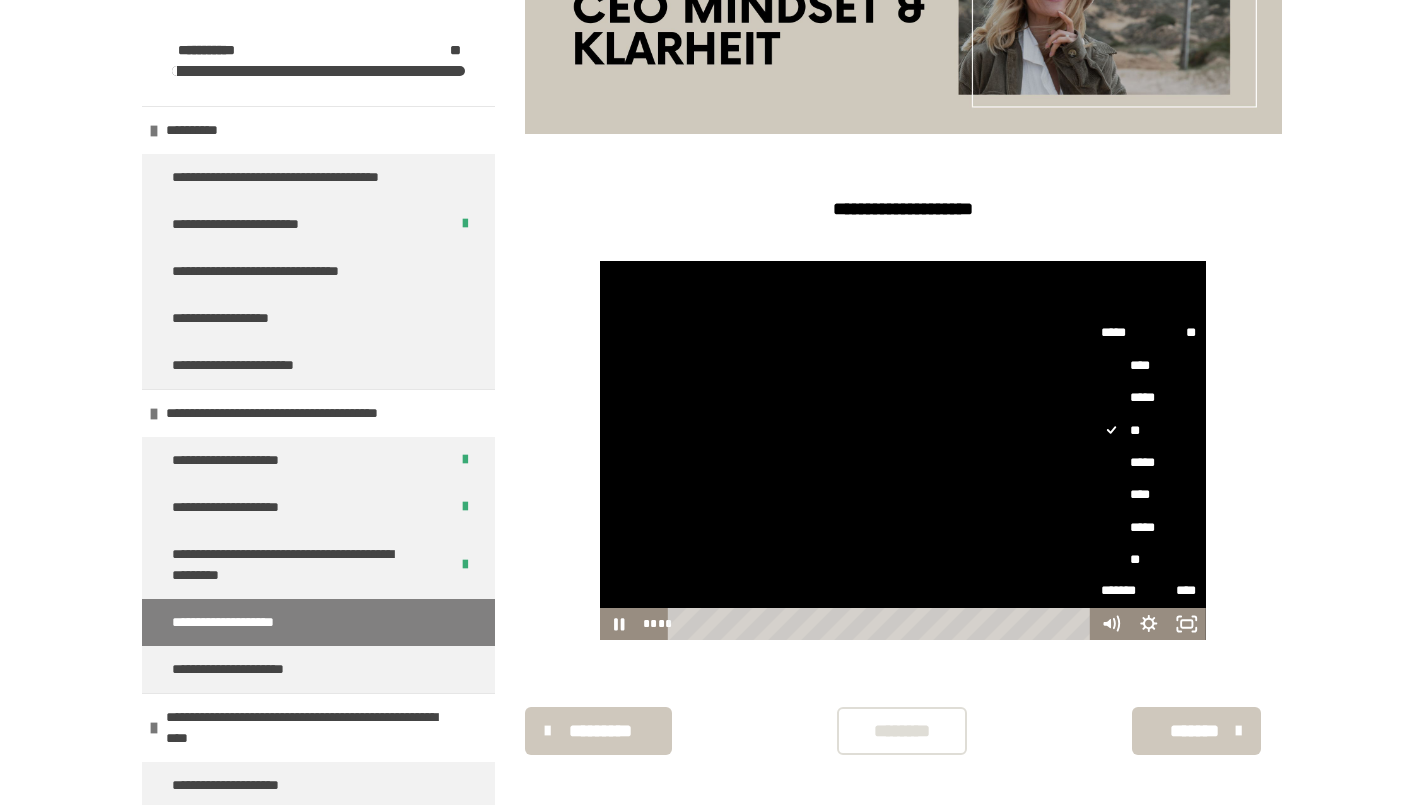 click on "****" at bounding box center [1149, 495] 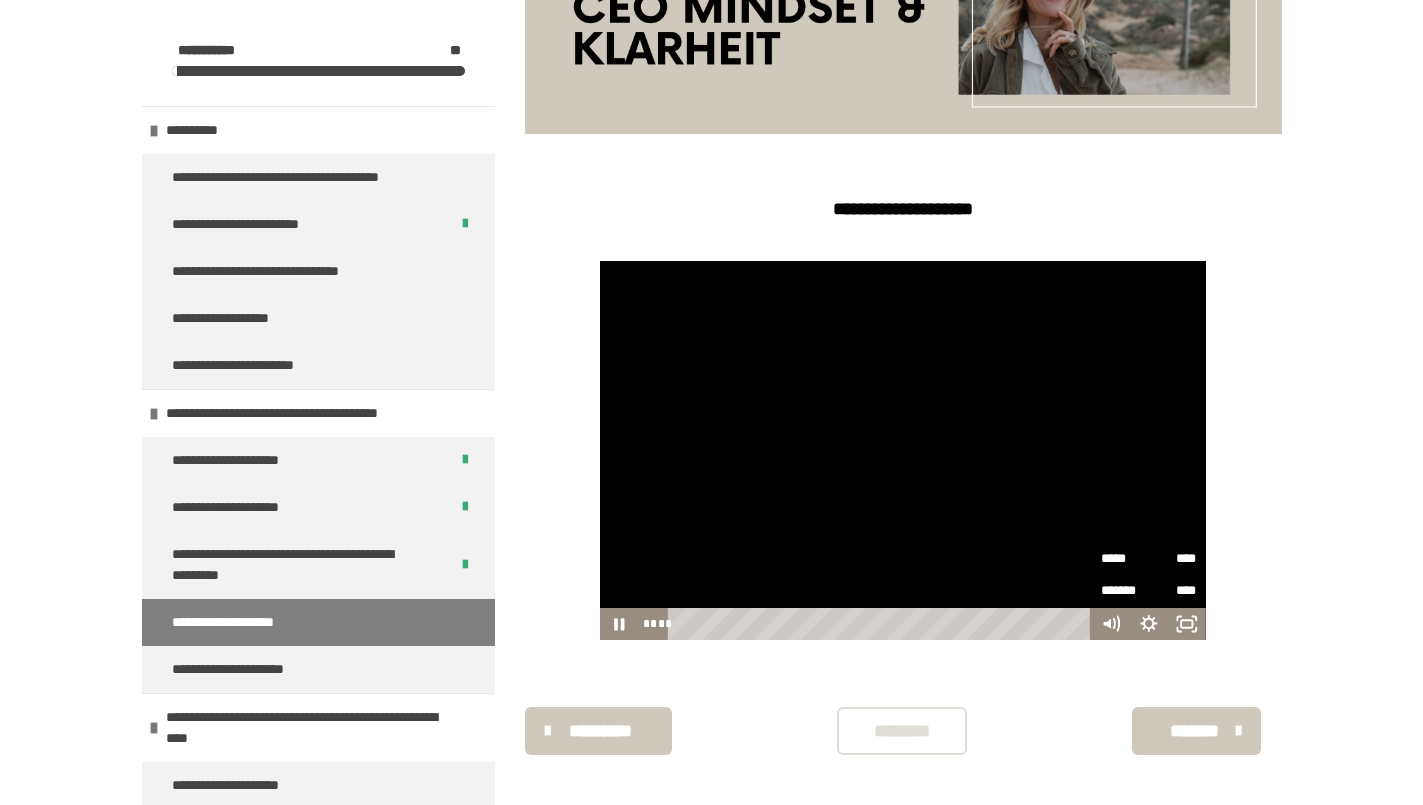 click on "**********" at bounding box center [903, 450] 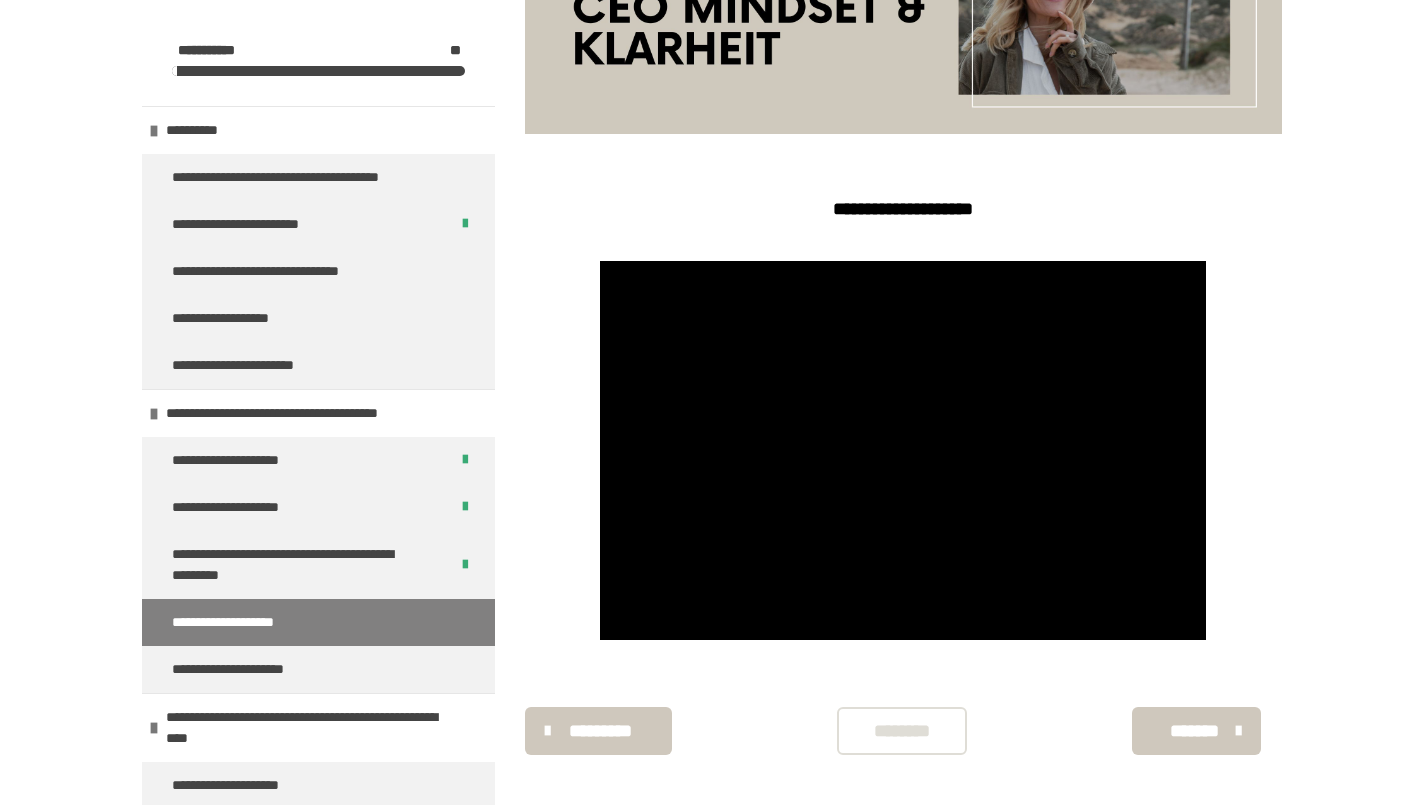 click at bounding box center [903, 450] 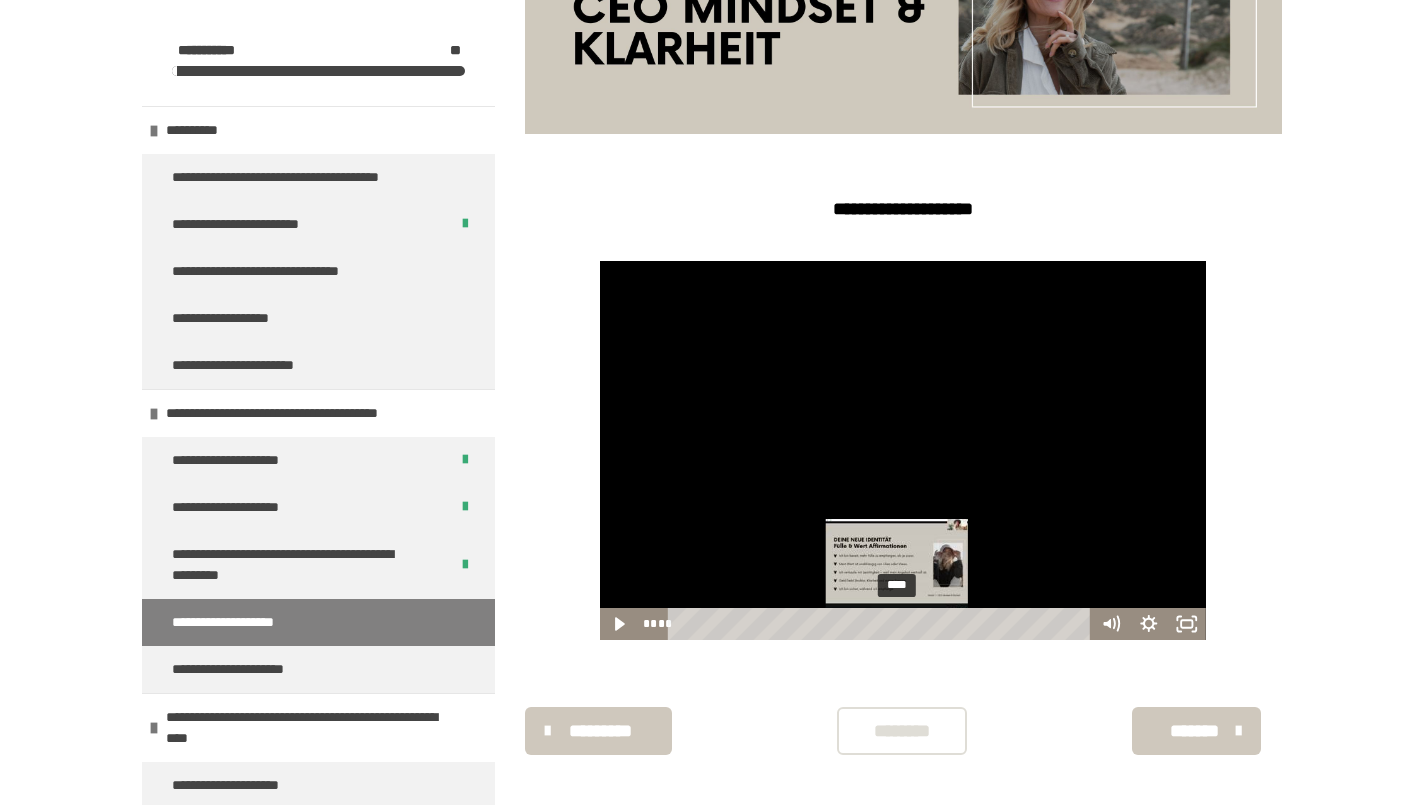 click 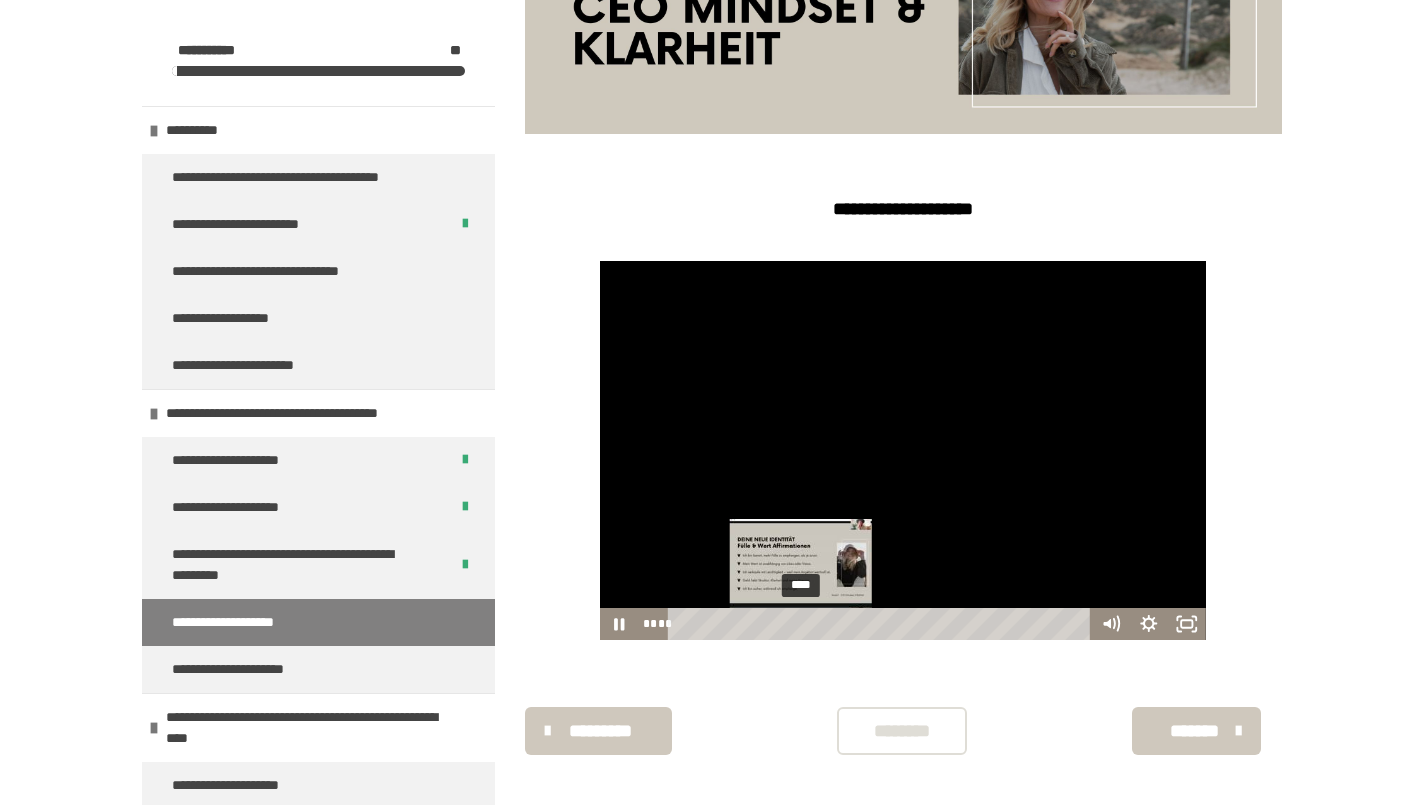 click 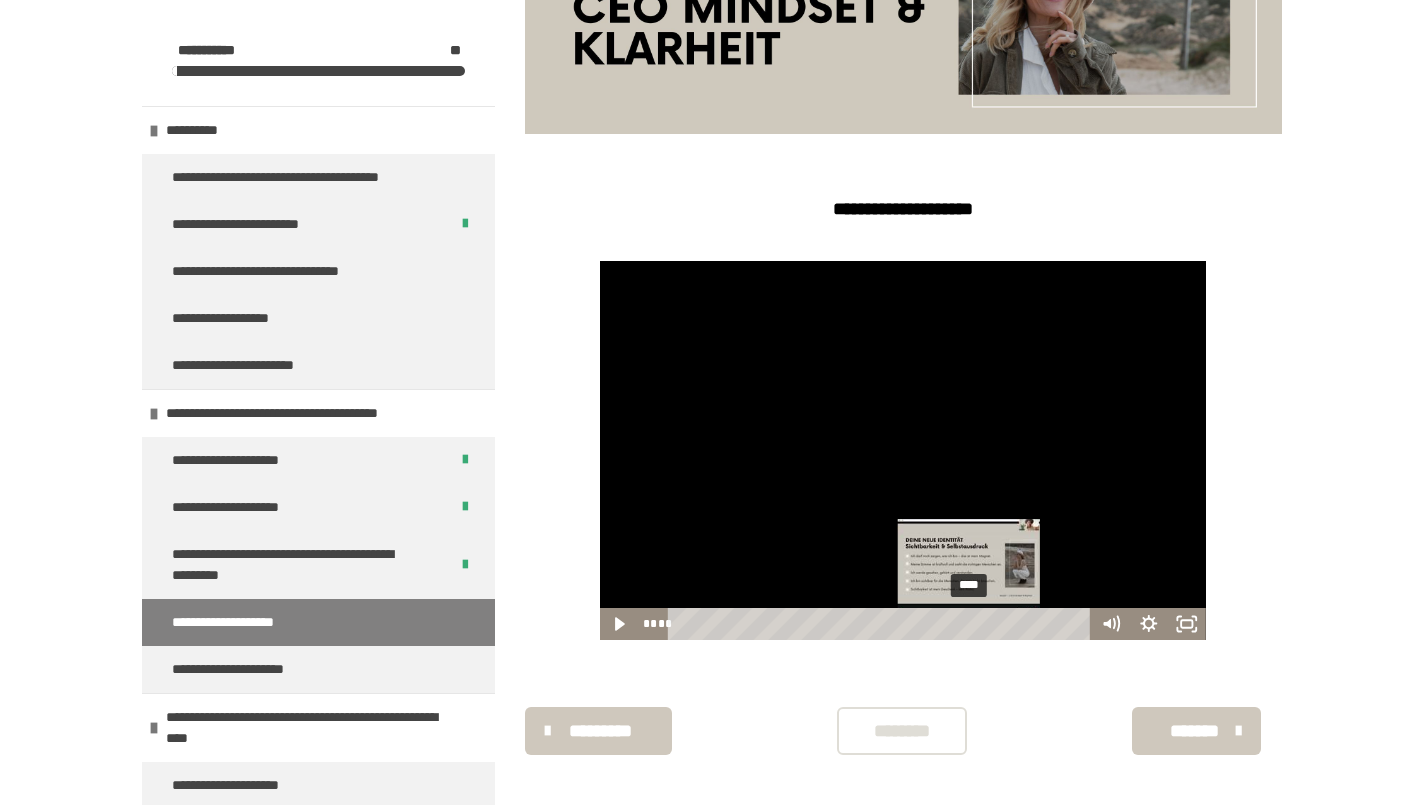 click on "****" at bounding box center [882, 624] 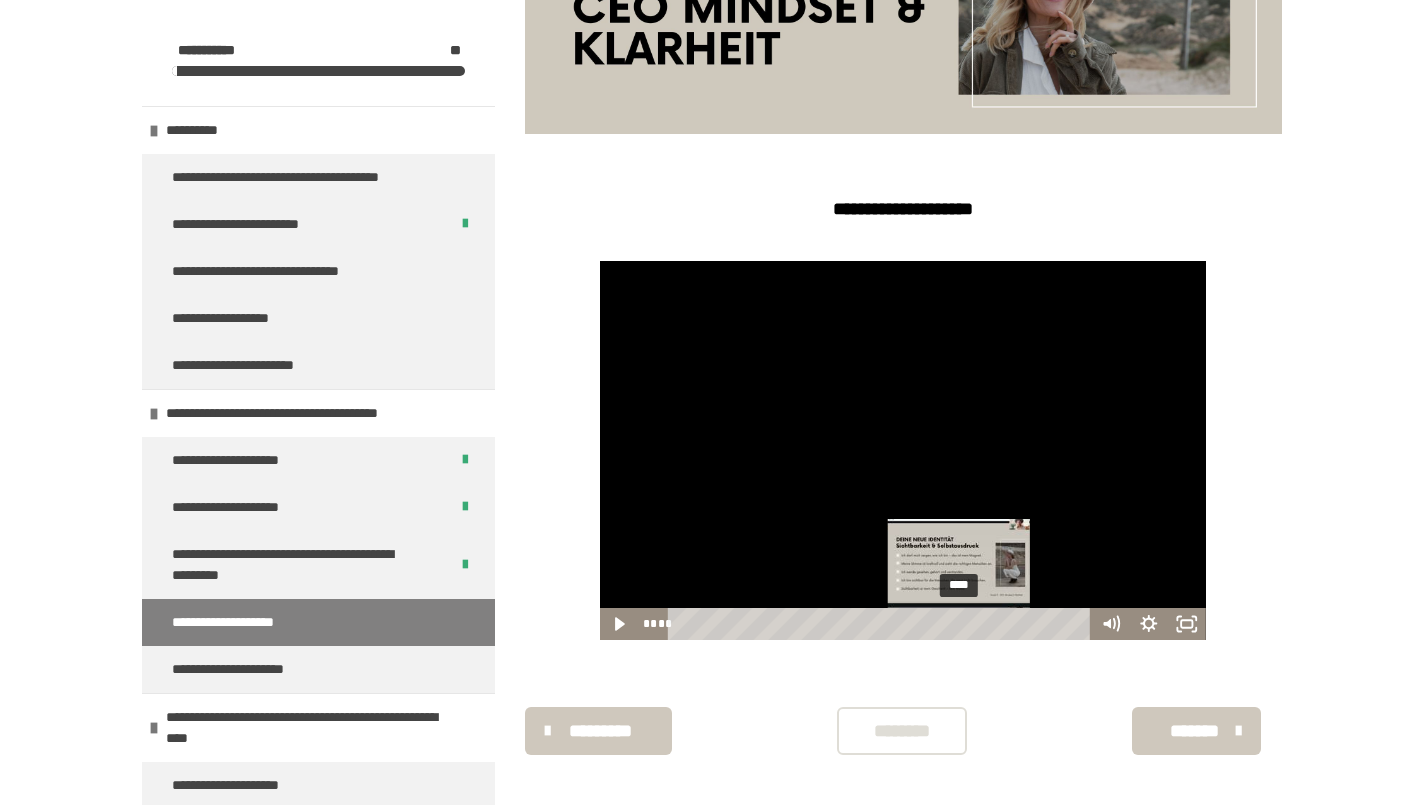 click 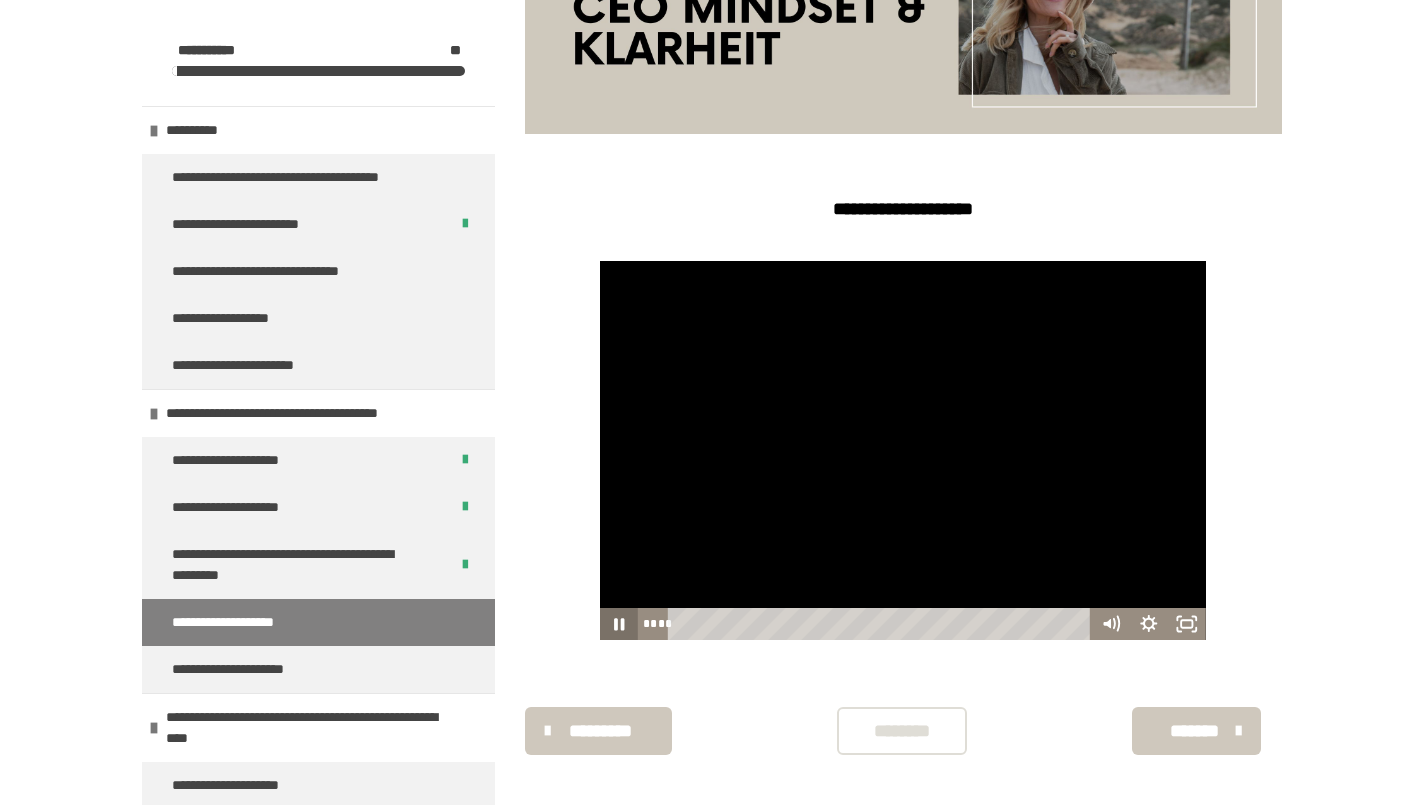 click on "**********" at bounding box center (903, 450) 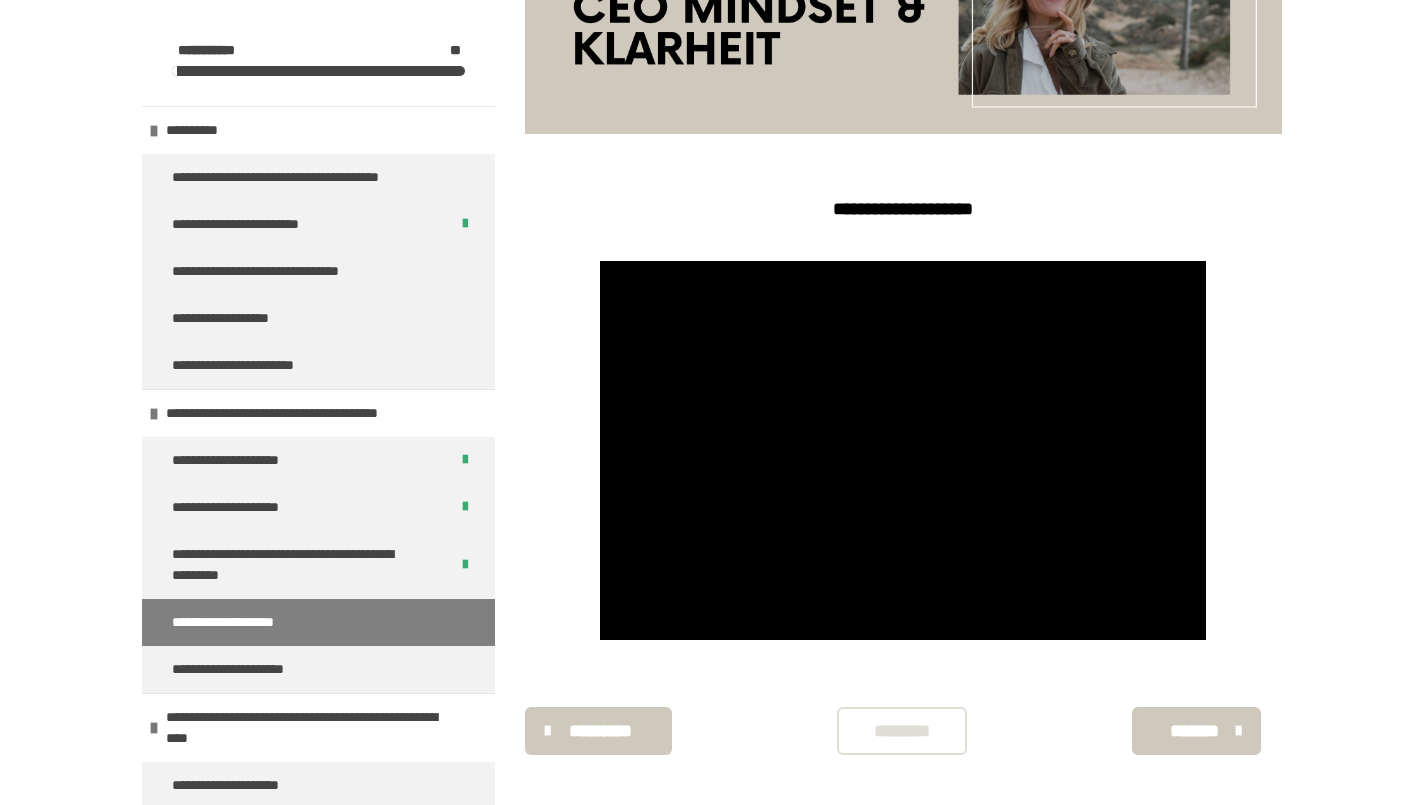 click at bounding box center (903, 450) 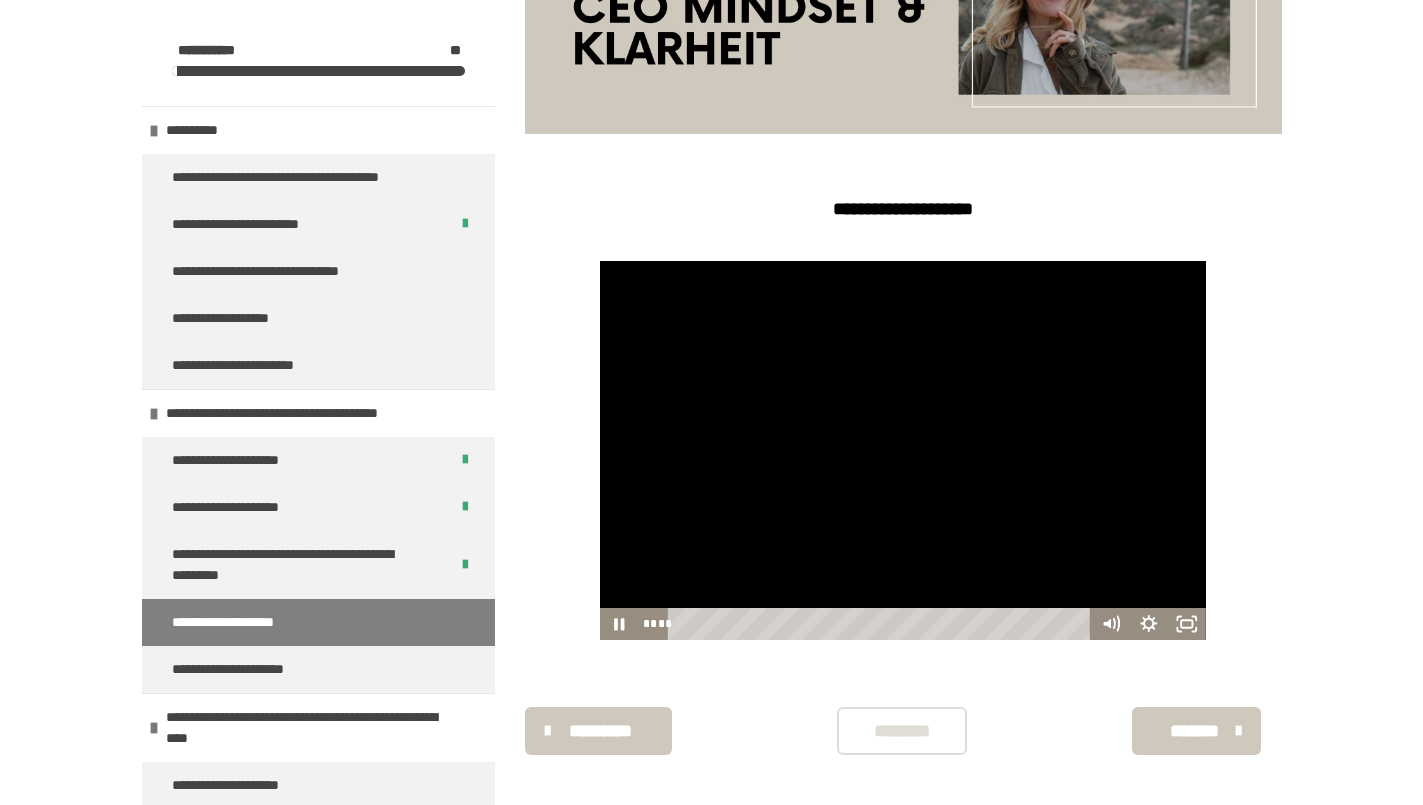 click at bounding box center (903, 450) 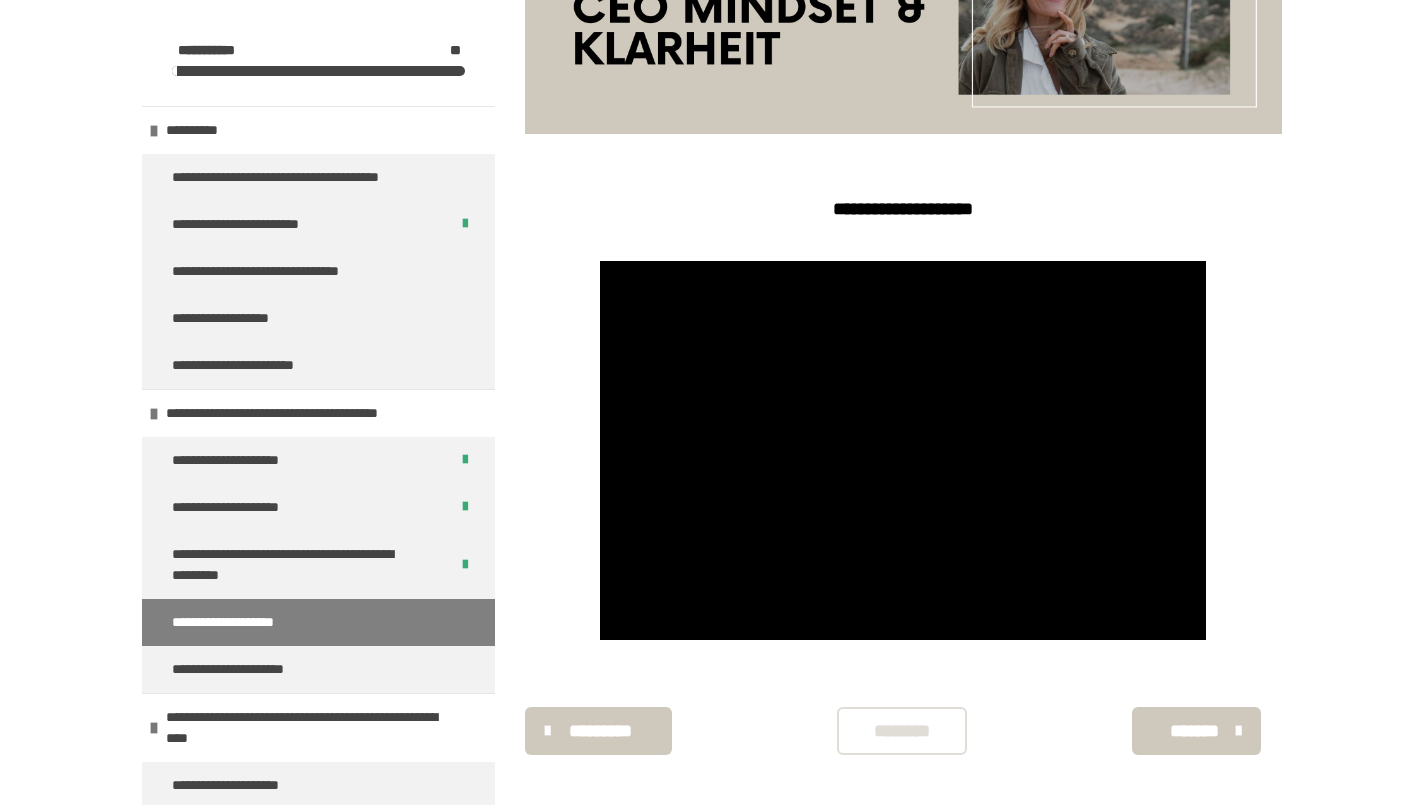 click at bounding box center (903, 450) 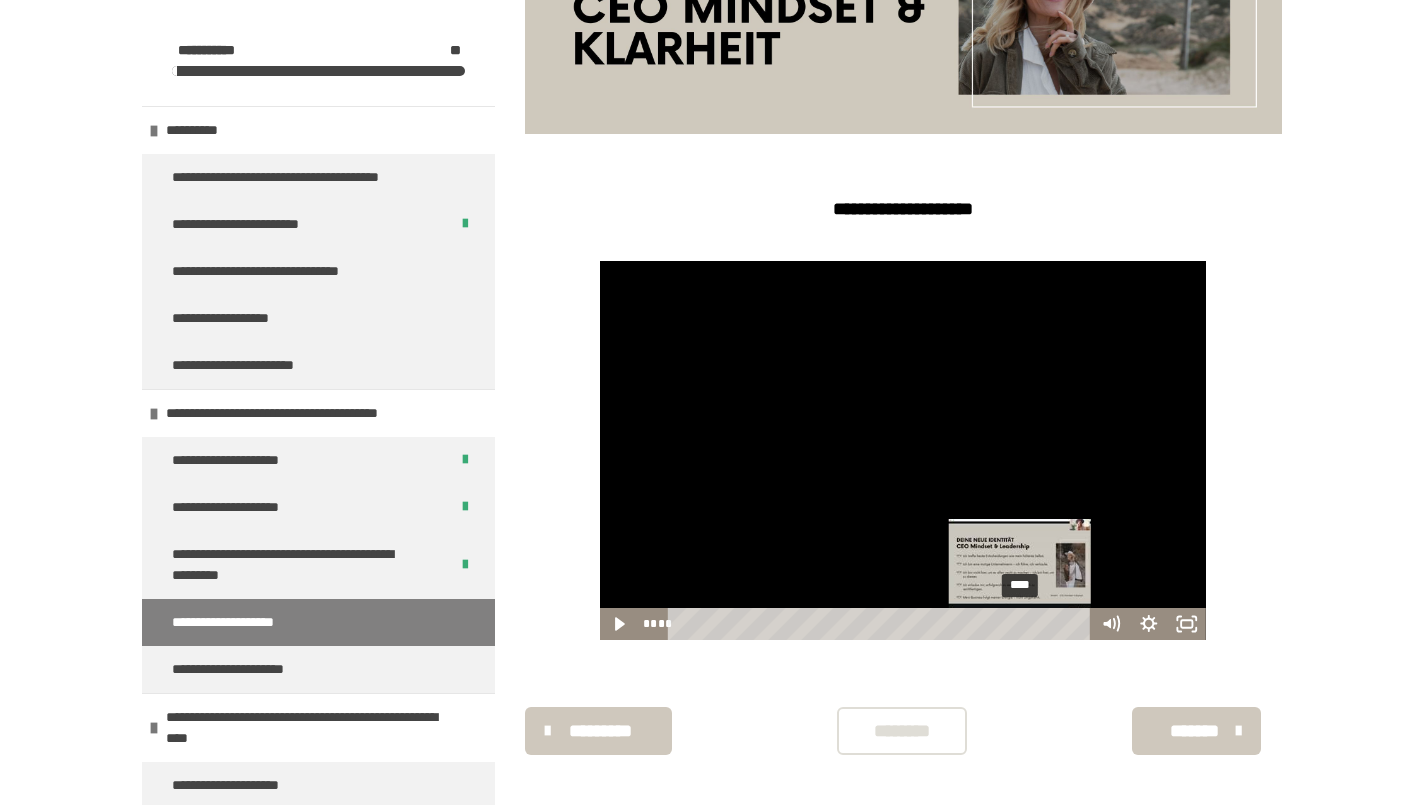 click at bounding box center (903, 450) 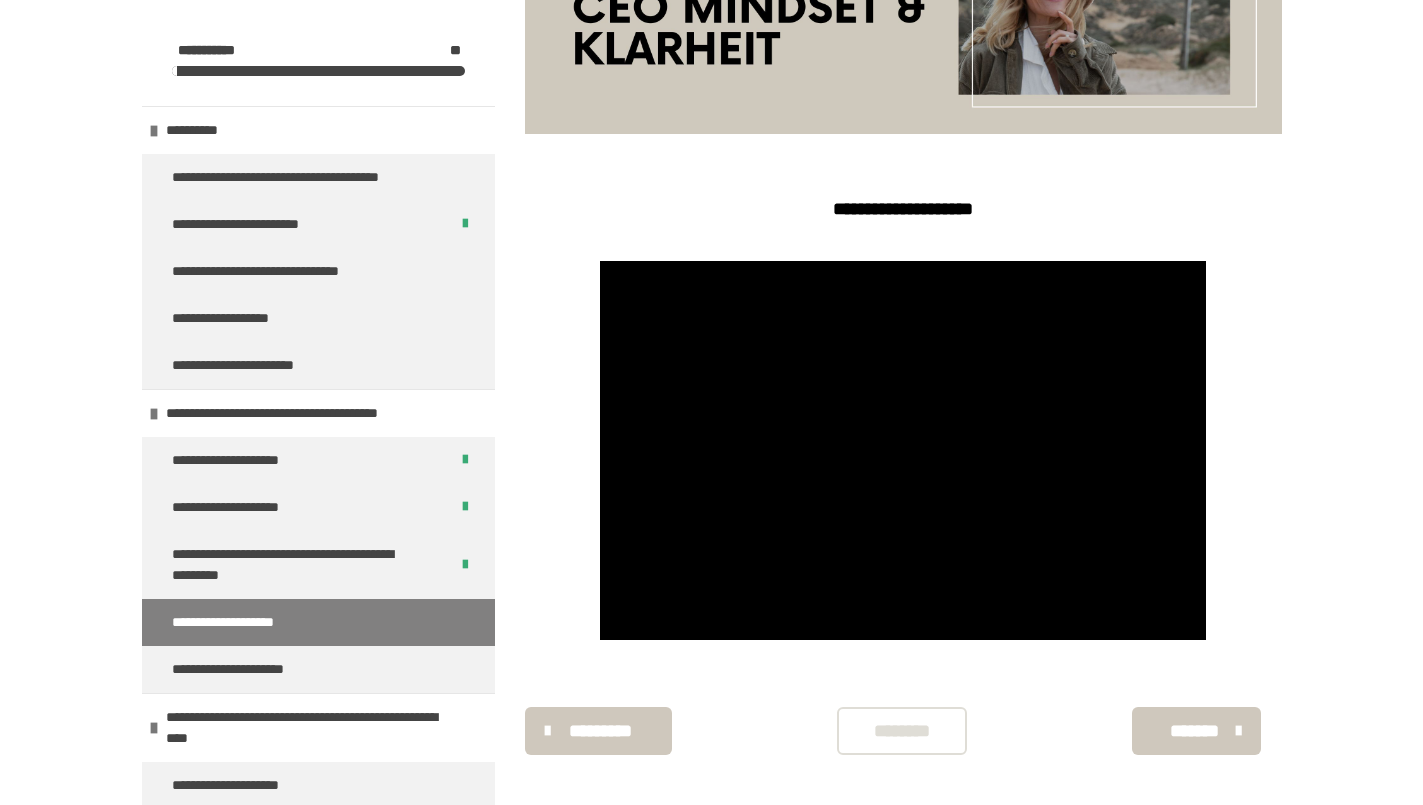 click at bounding box center [903, 450] 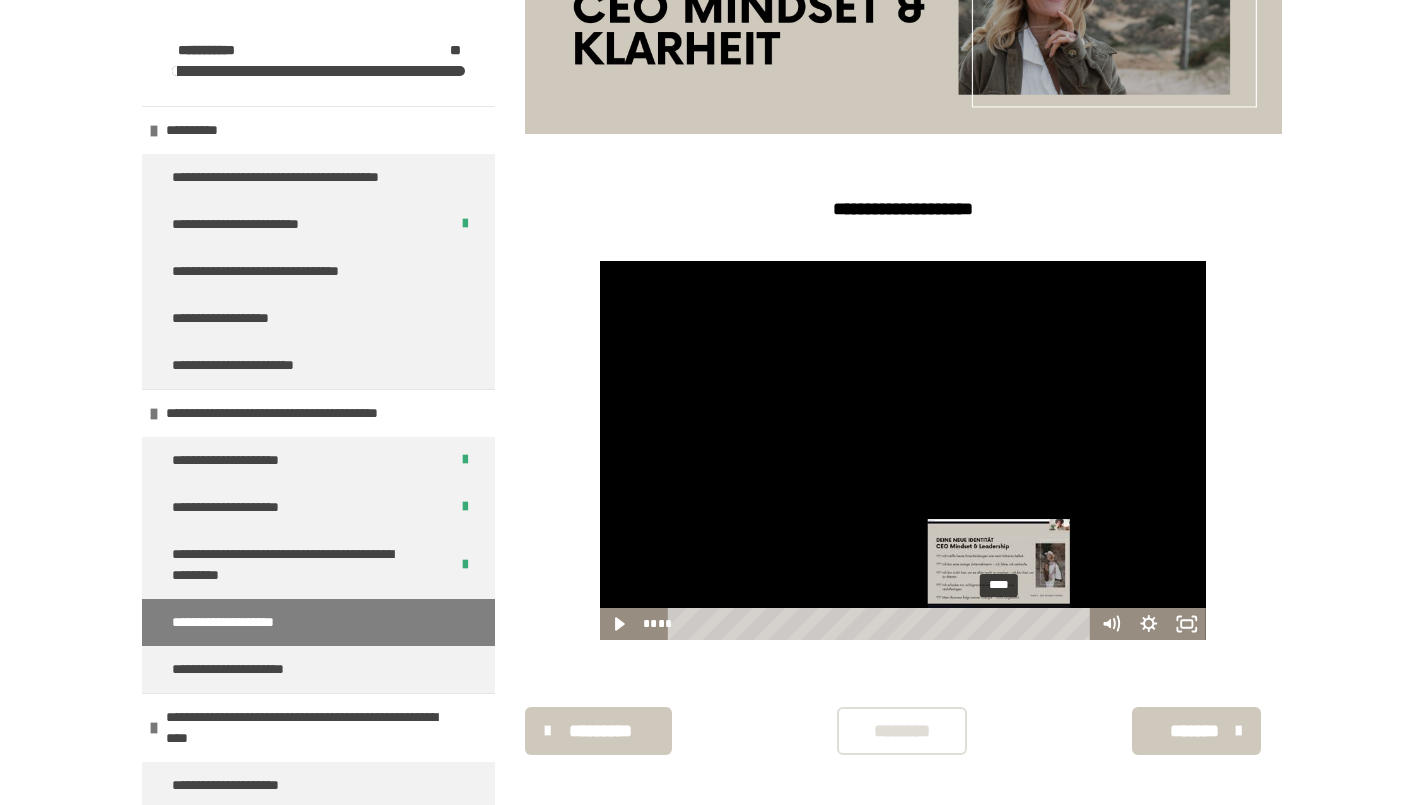 click at bounding box center [903, 450] 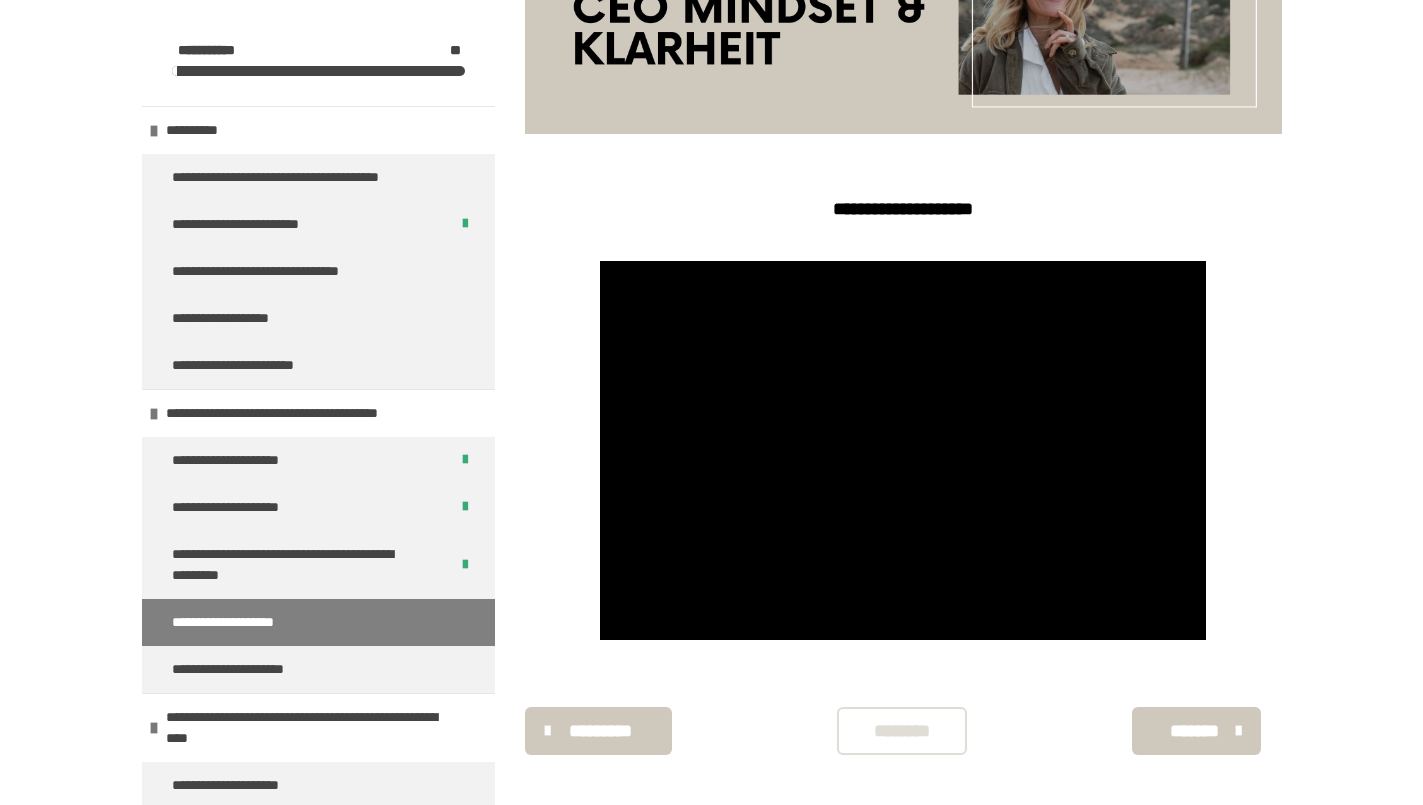 click on "********" at bounding box center [902, 731] 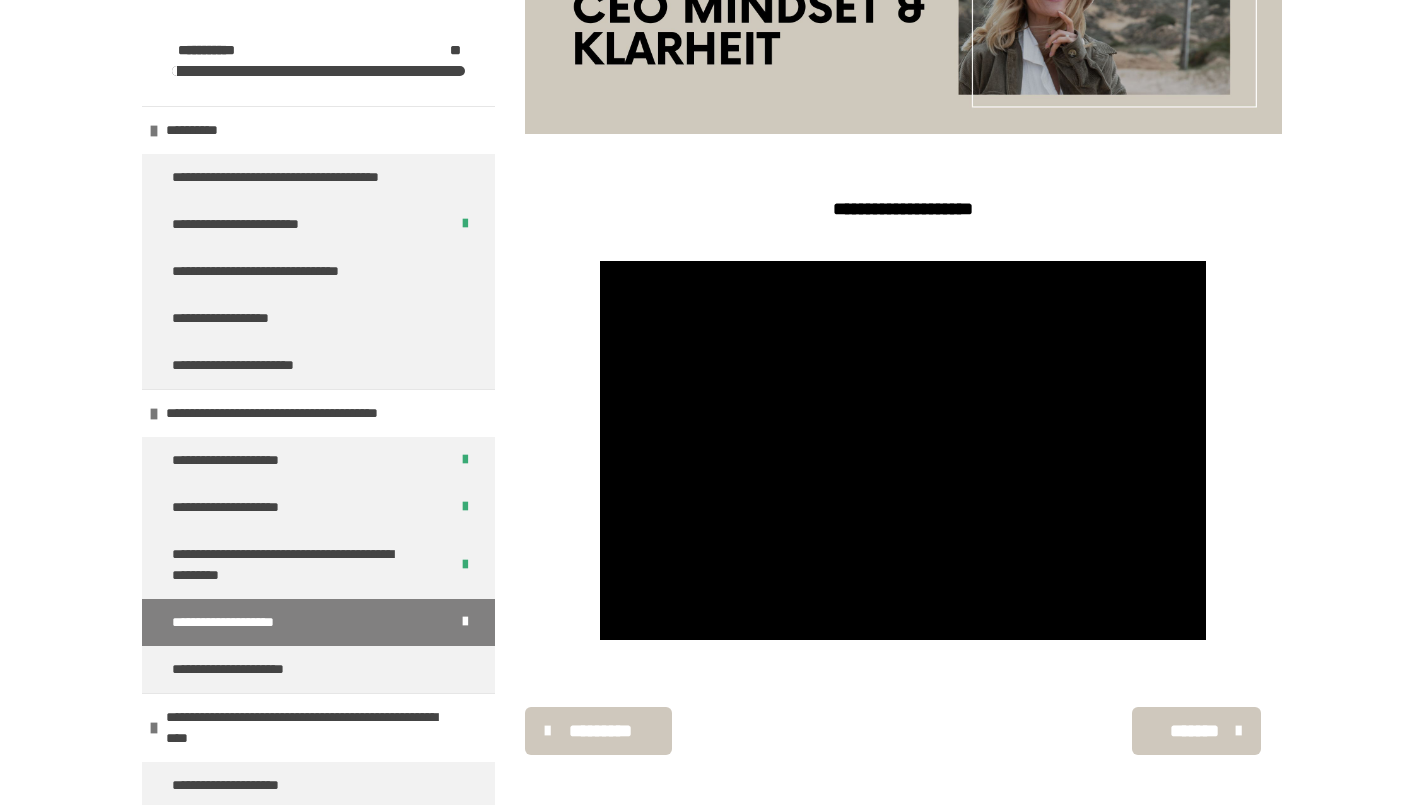 click on "*******" at bounding box center (1194, 731) 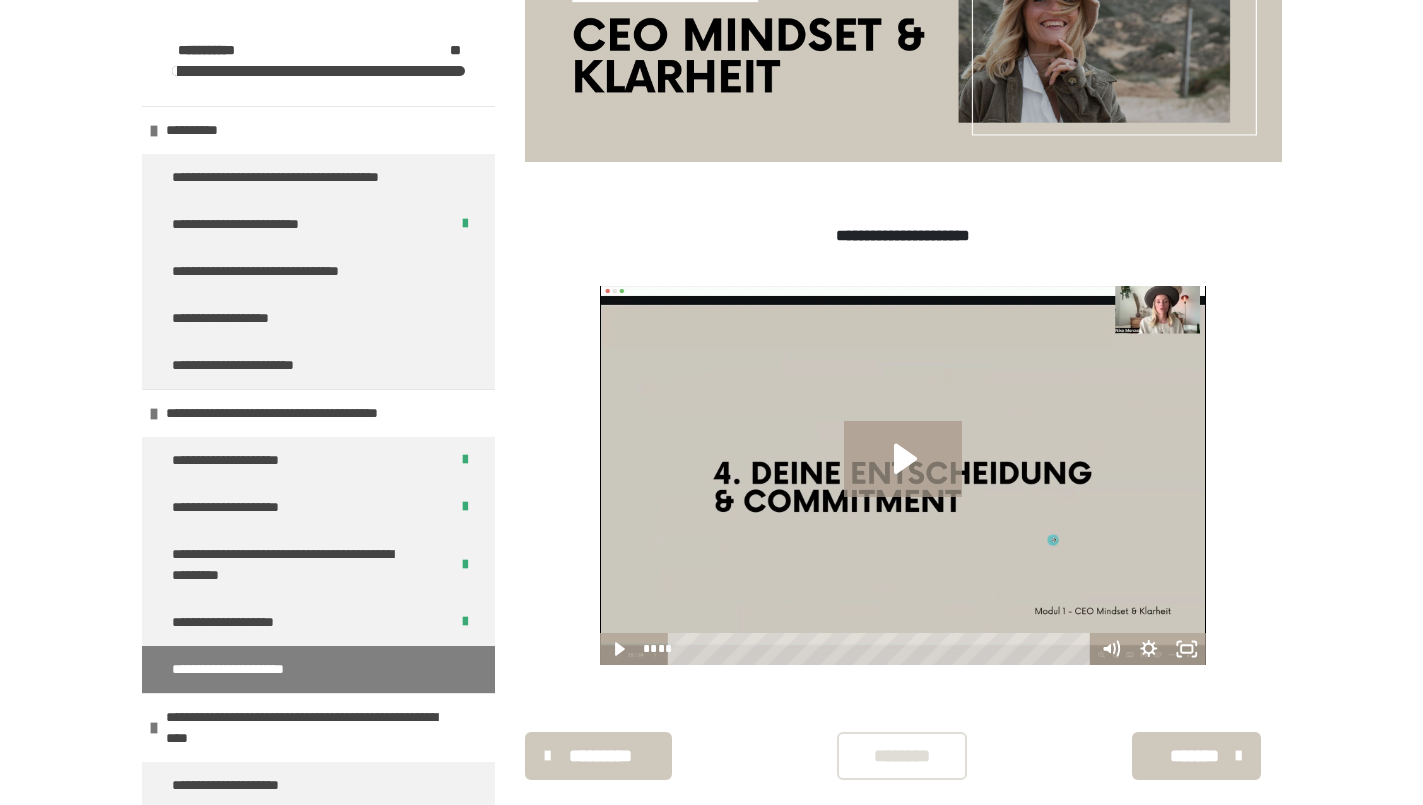 scroll, scrollTop: 435, scrollLeft: 0, axis: vertical 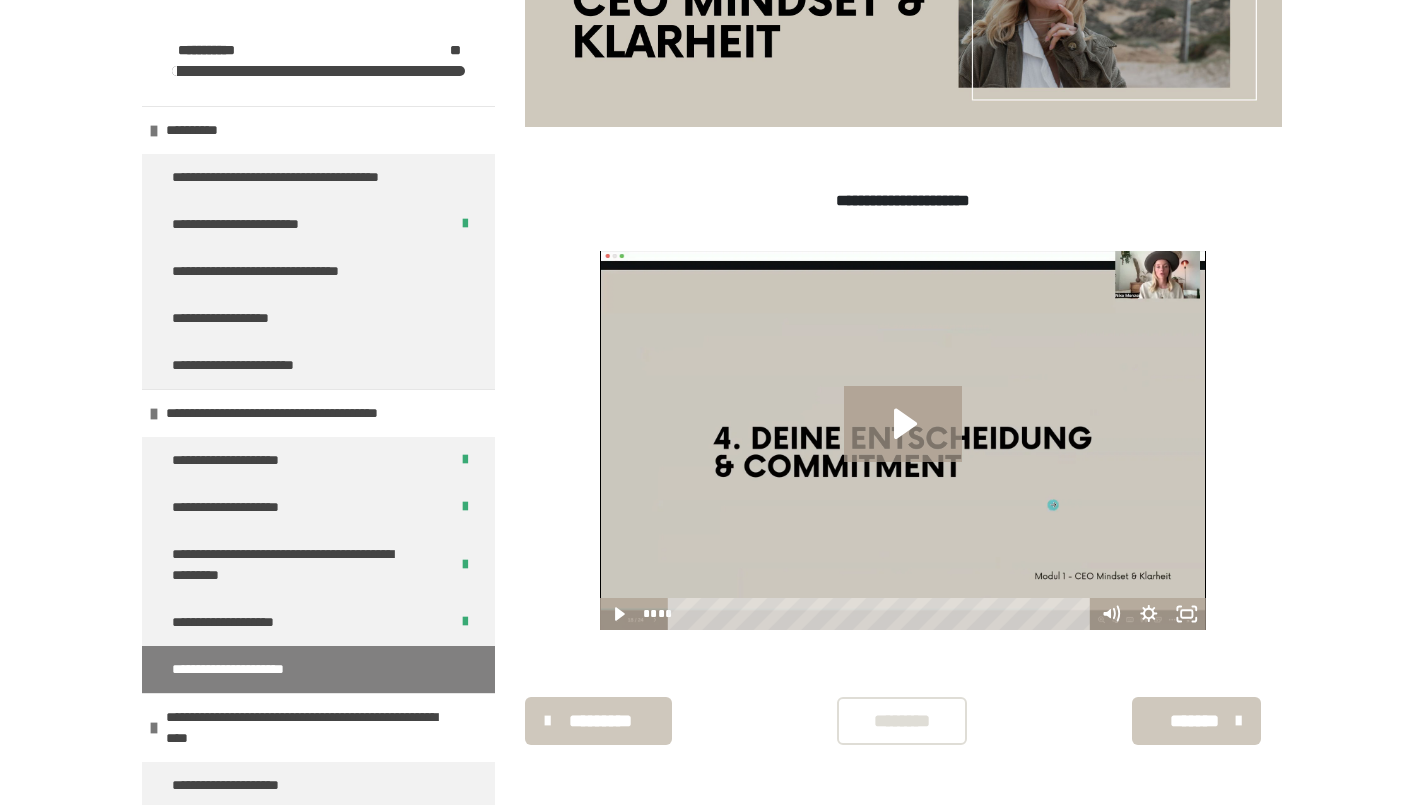 click 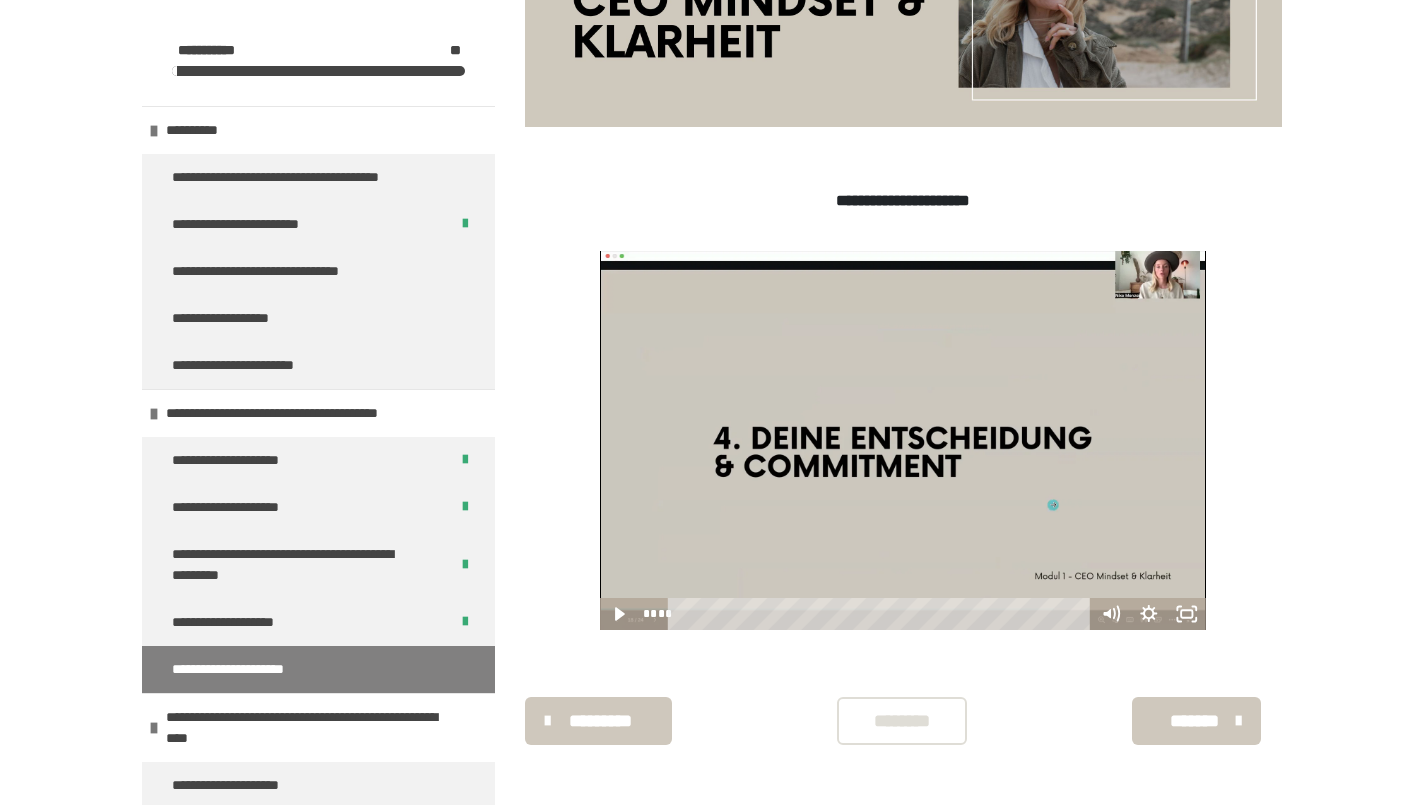 click 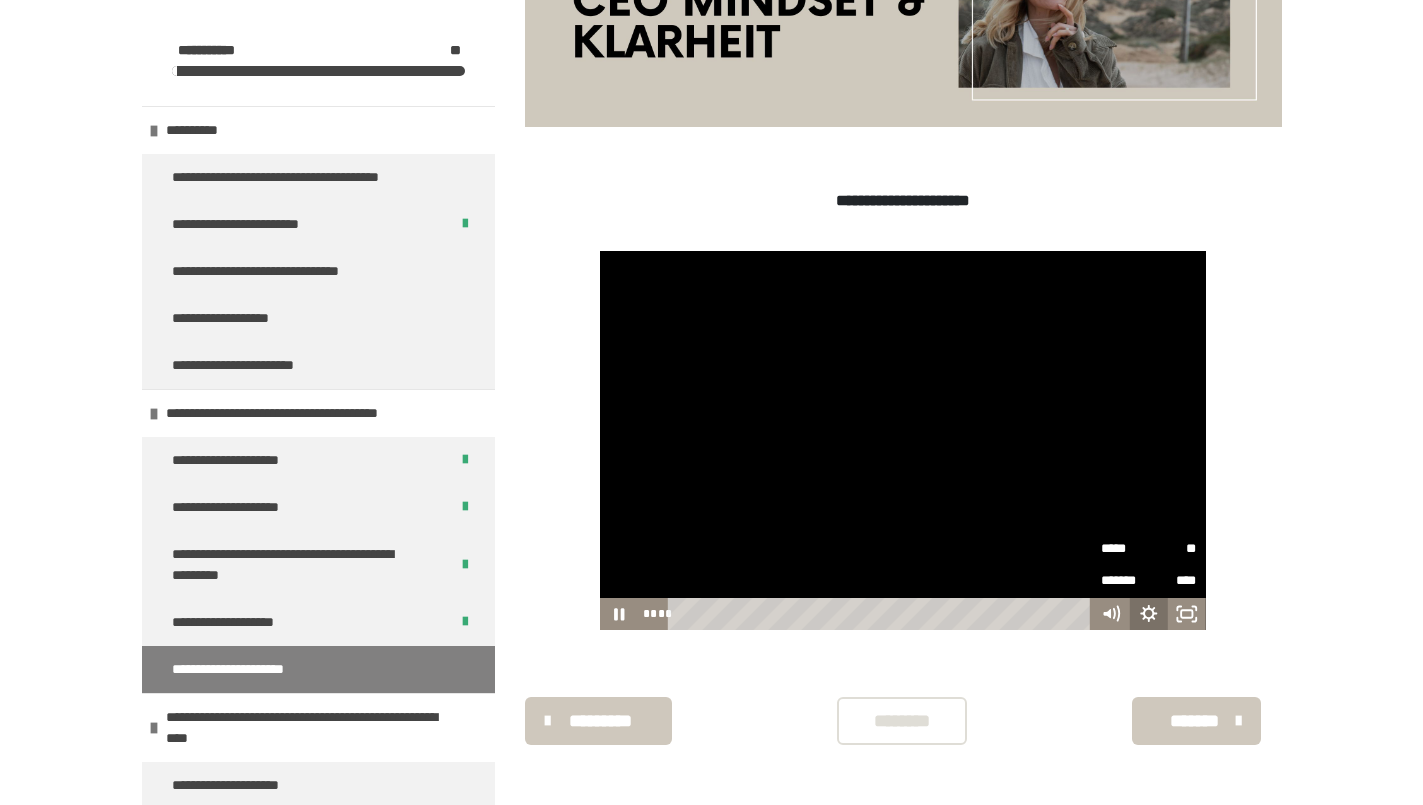 click on "**" at bounding box center (1173, 549) 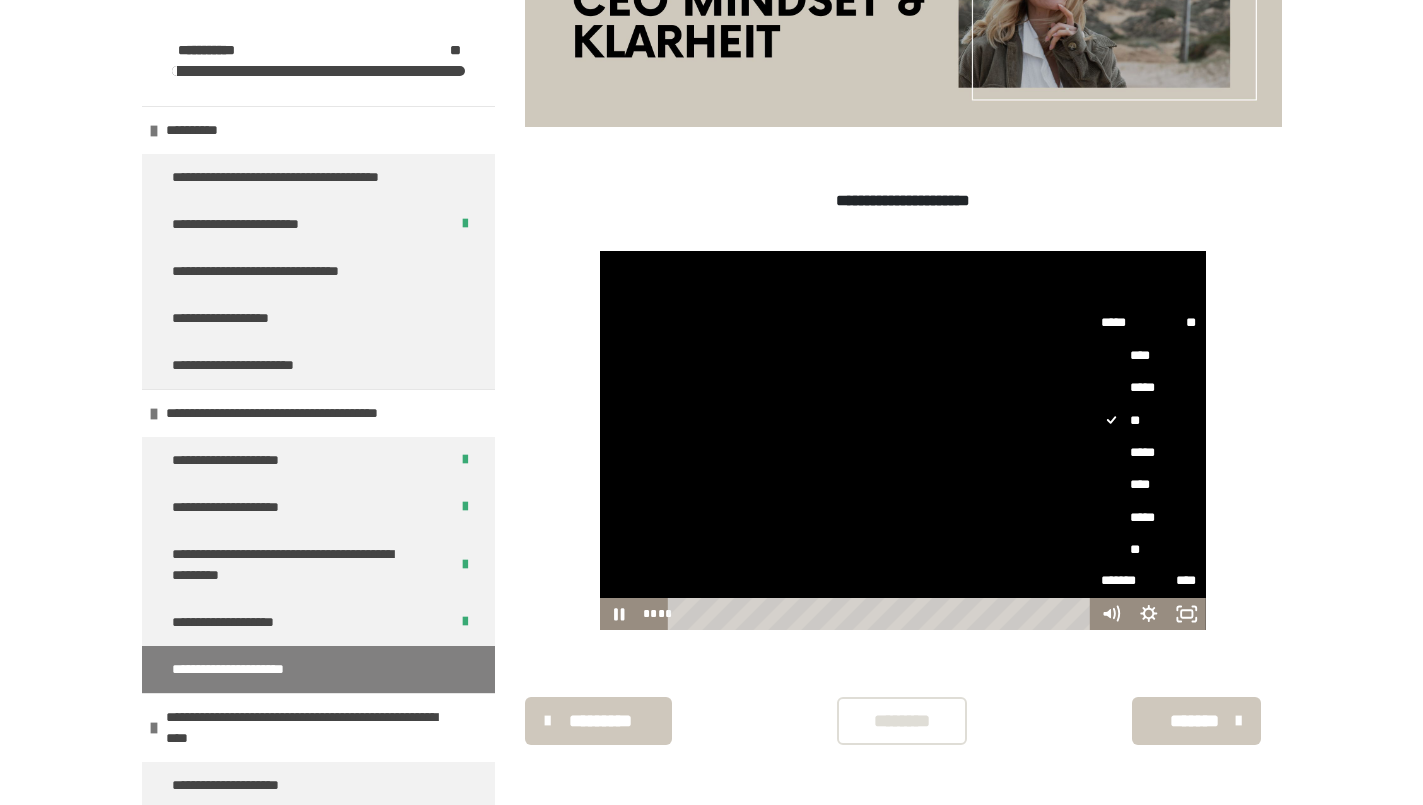 click on "****" at bounding box center [1149, 485] 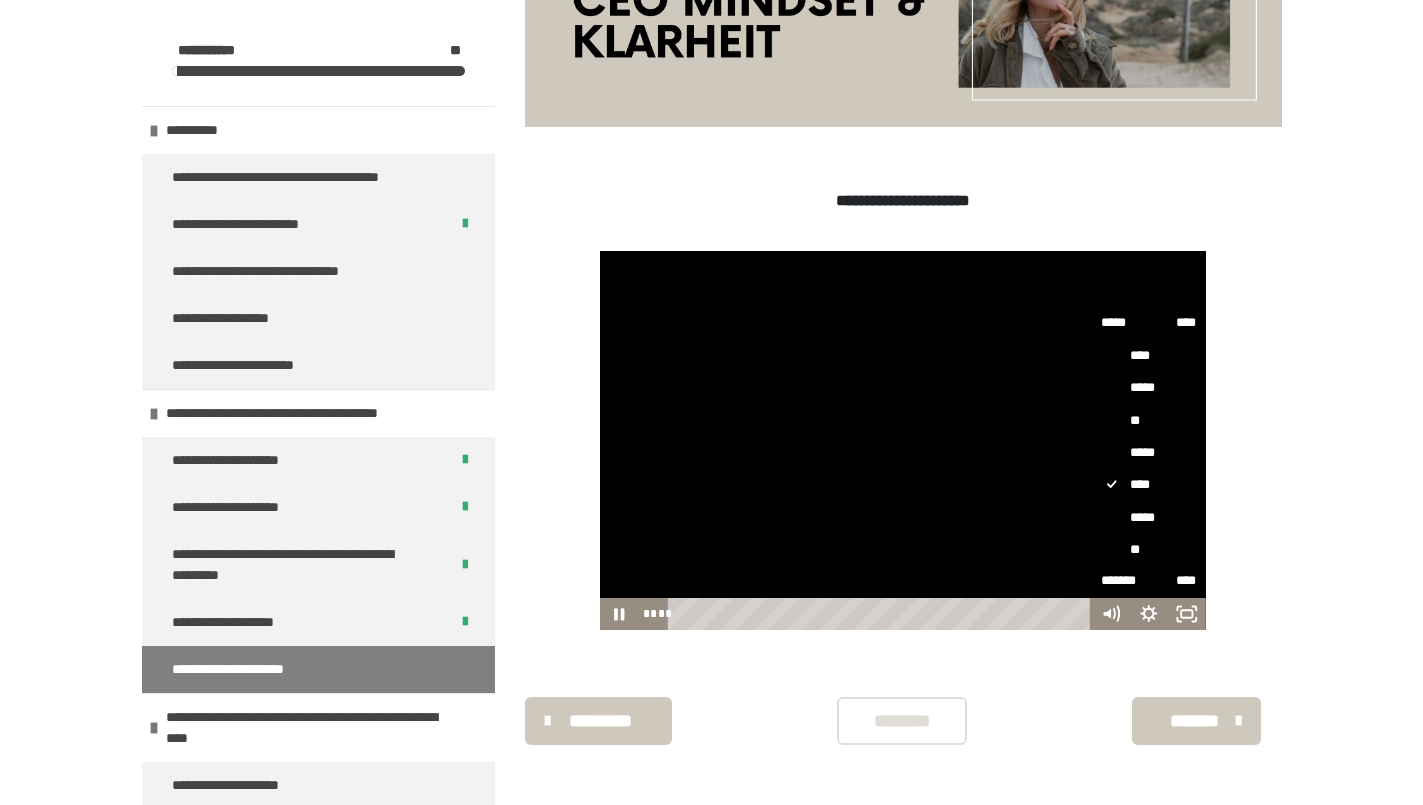 click on "**********" at bounding box center [711, 185] 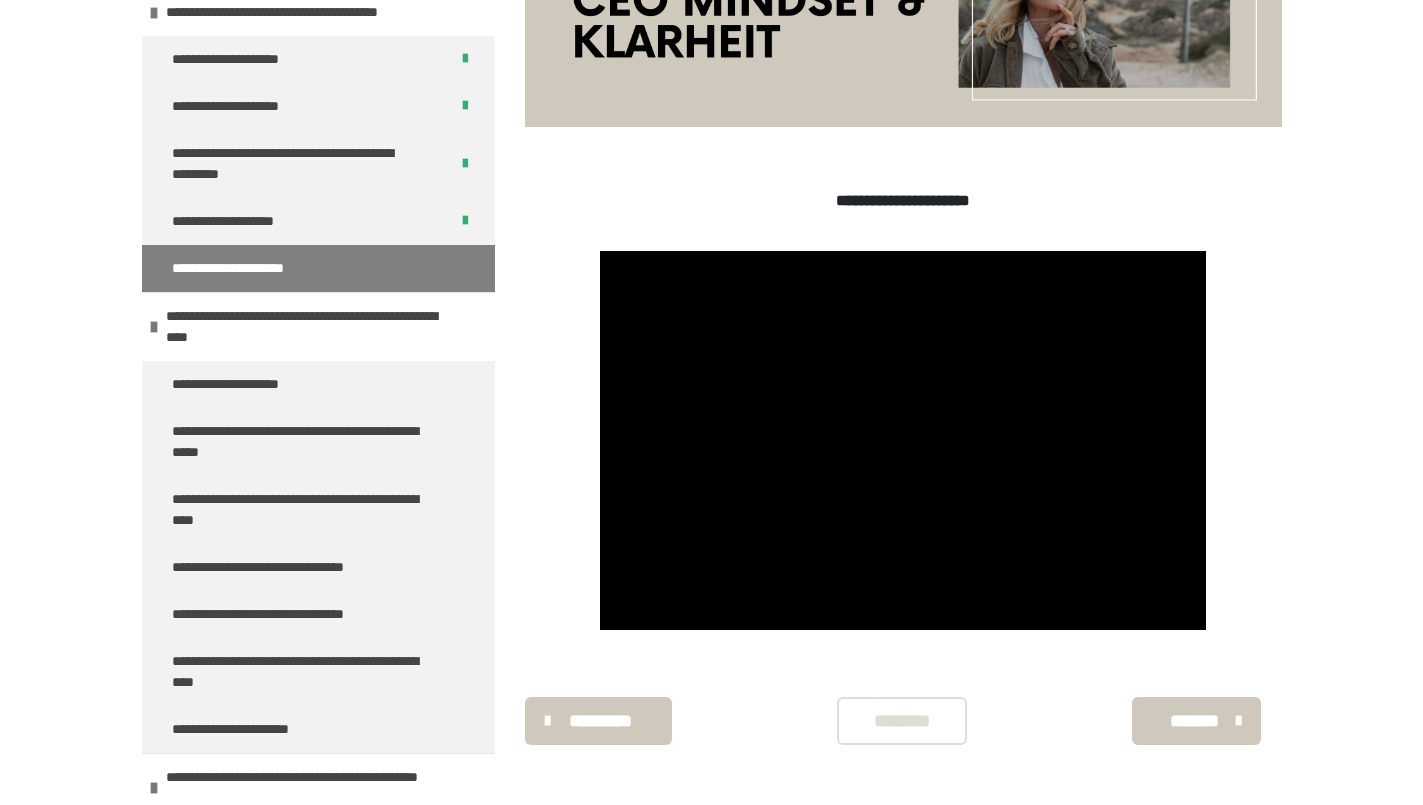 scroll, scrollTop: 413, scrollLeft: 0, axis: vertical 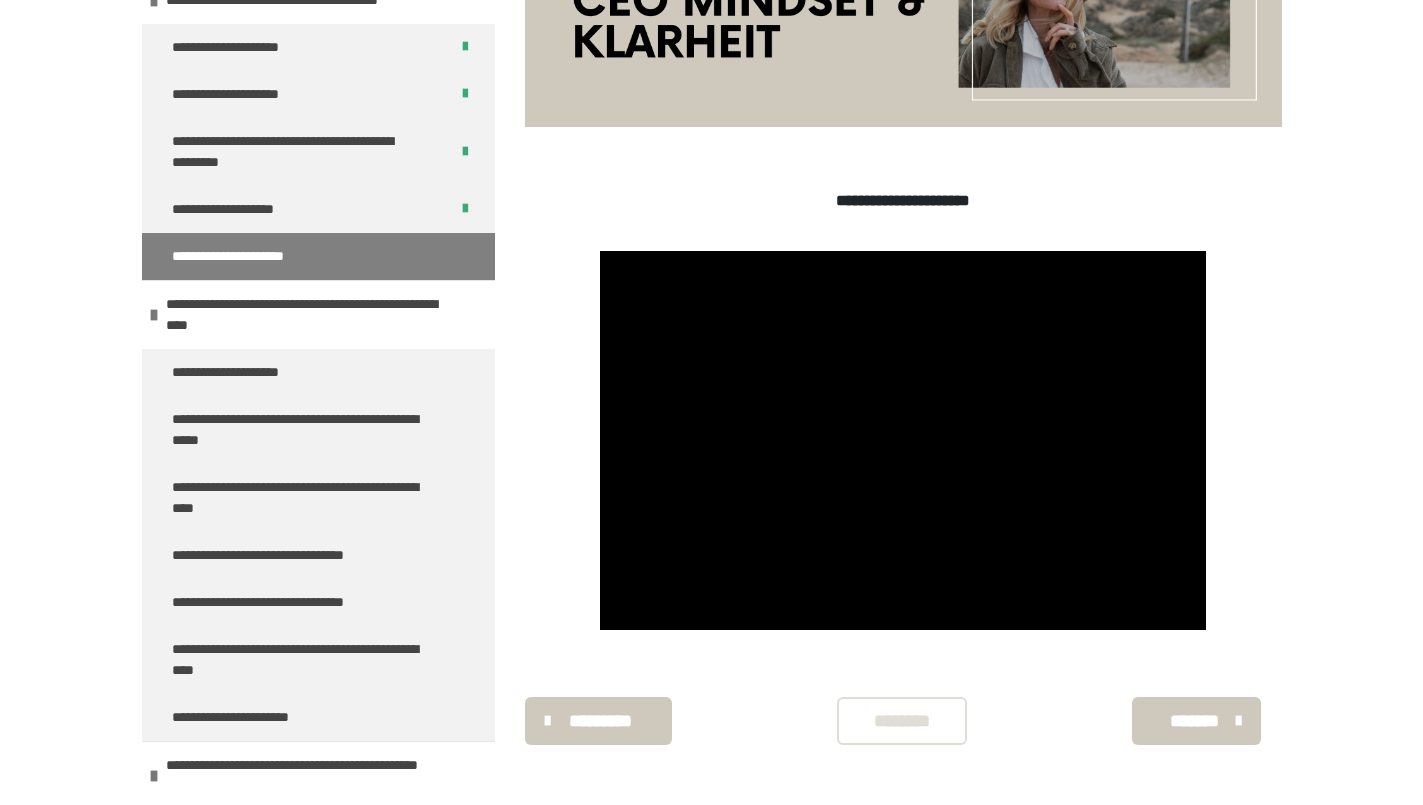 click at bounding box center (903, 440) 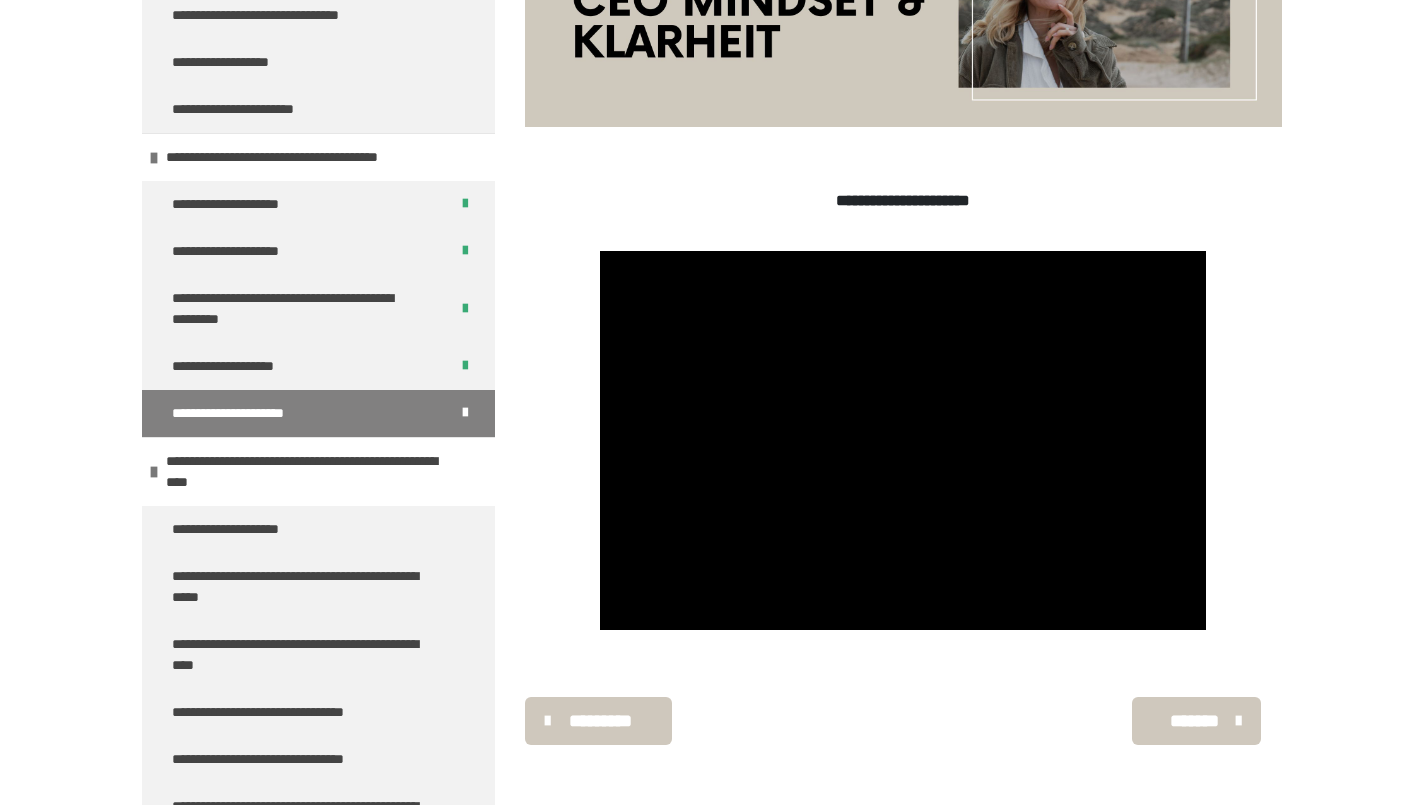 scroll, scrollTop: 256, scrollLeft: 0, axis: vertical 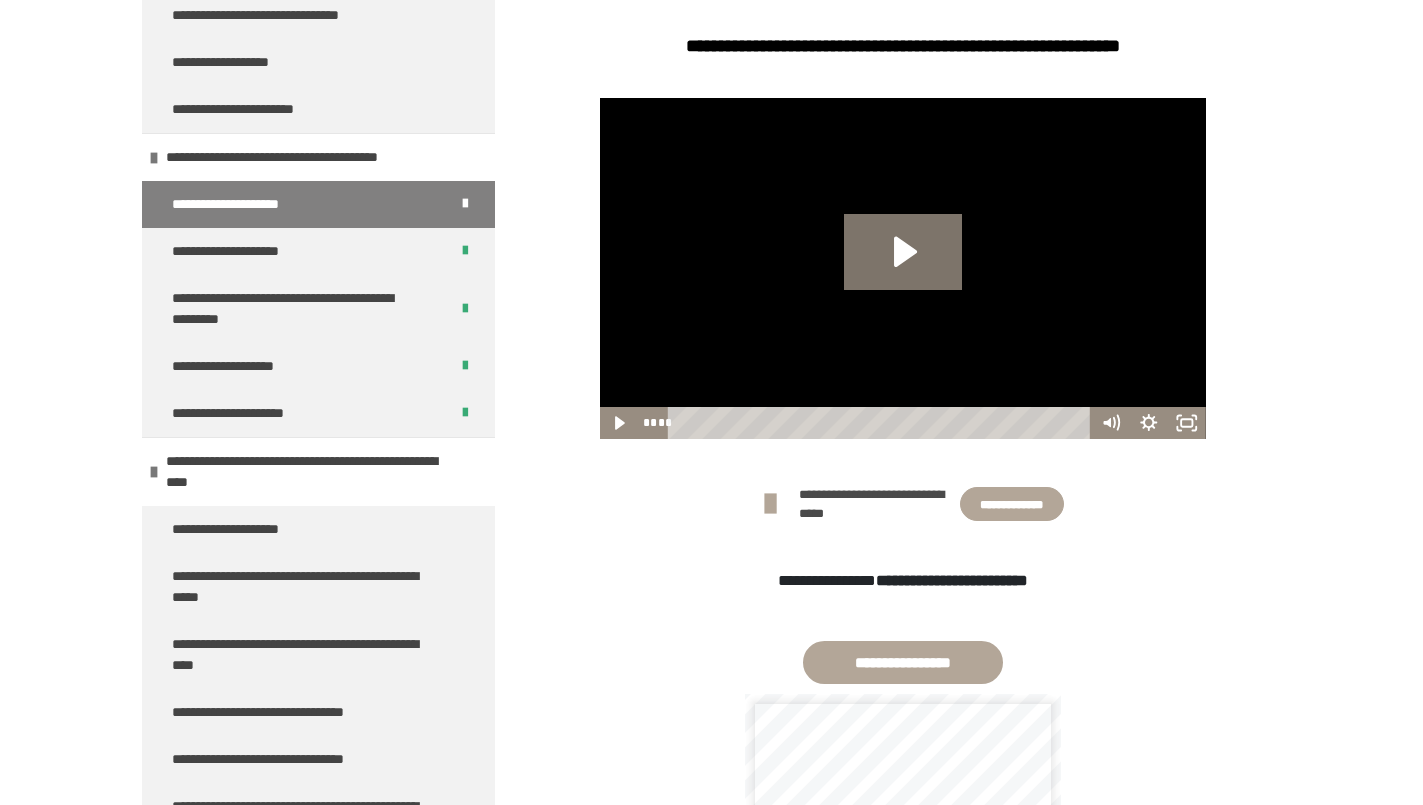 click on "**********" at bounding box center (1012, 504) 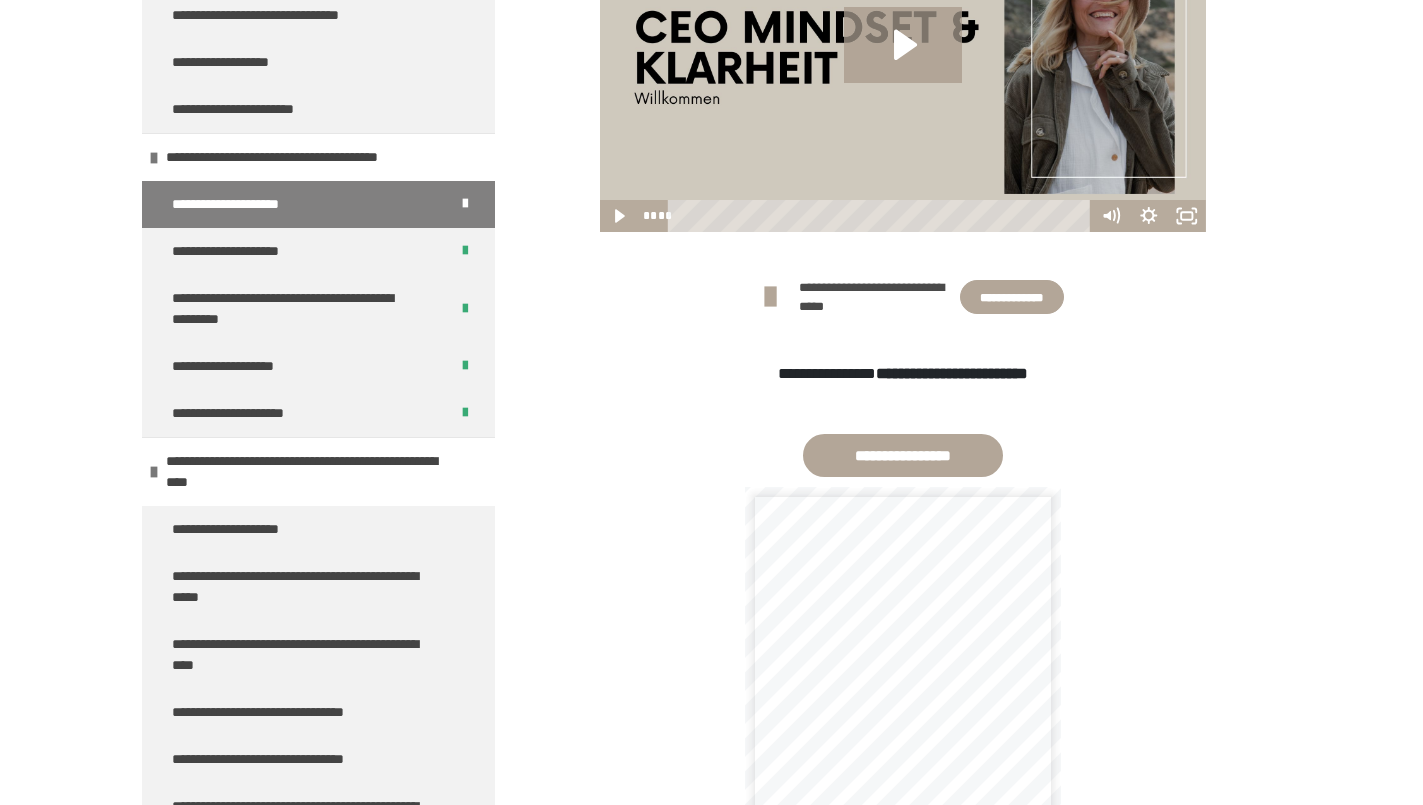 scroll, scrollTop: 764, scrollLeft: 0, axis: vertical 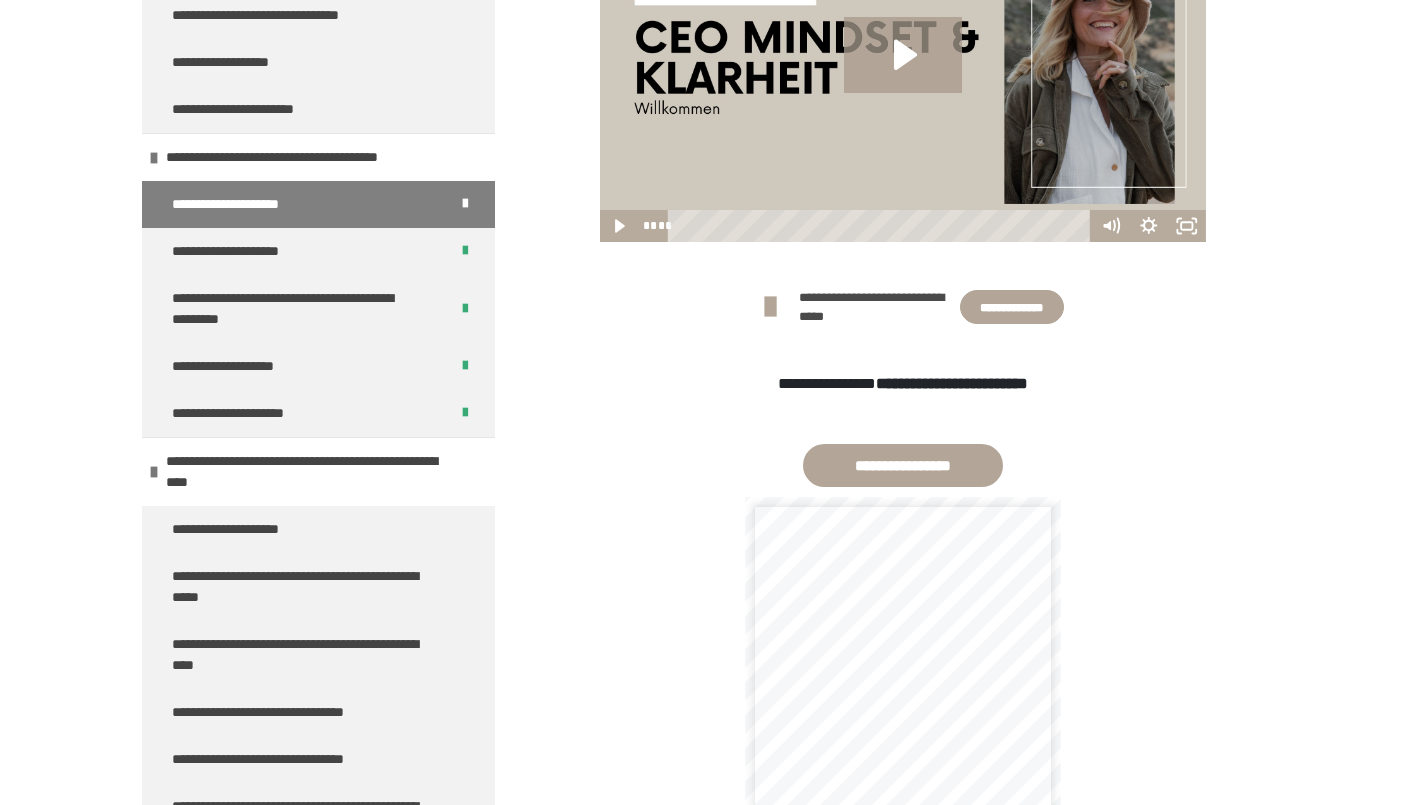 click on "**********" at bounding box center [318, 413] 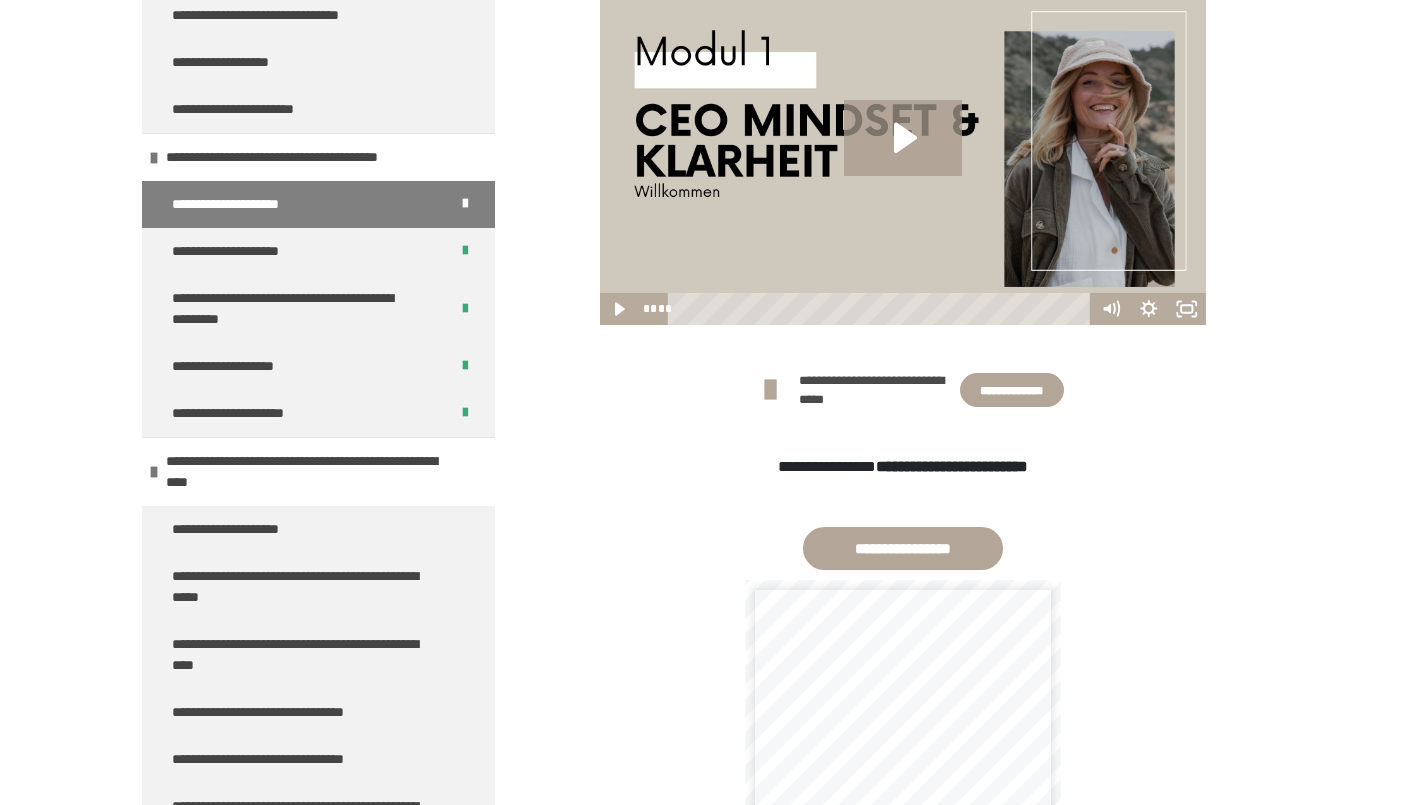scroll, scrollTop: 682, scrollLeft: 0, axis: vertical 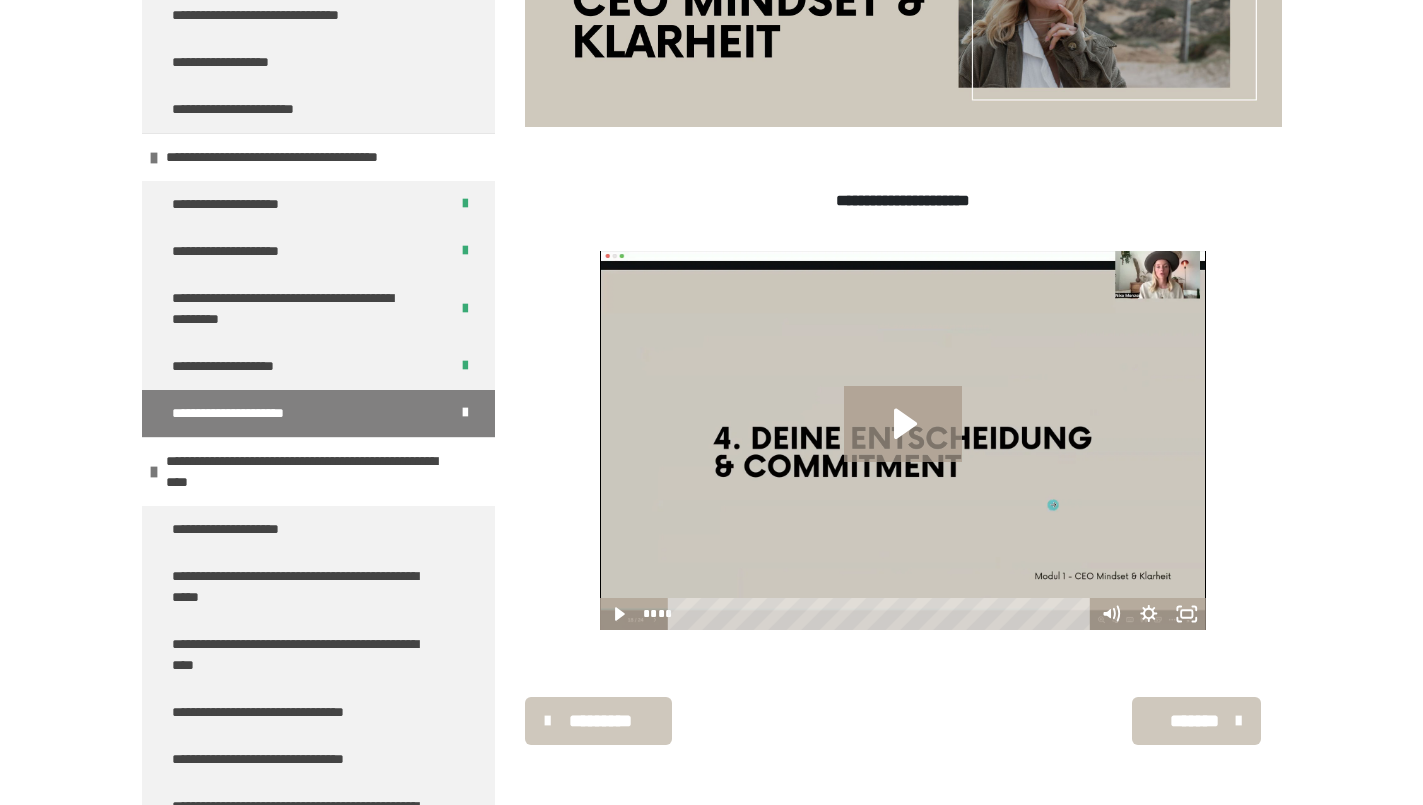 click on "*******" at bounding box center (1194, 721) 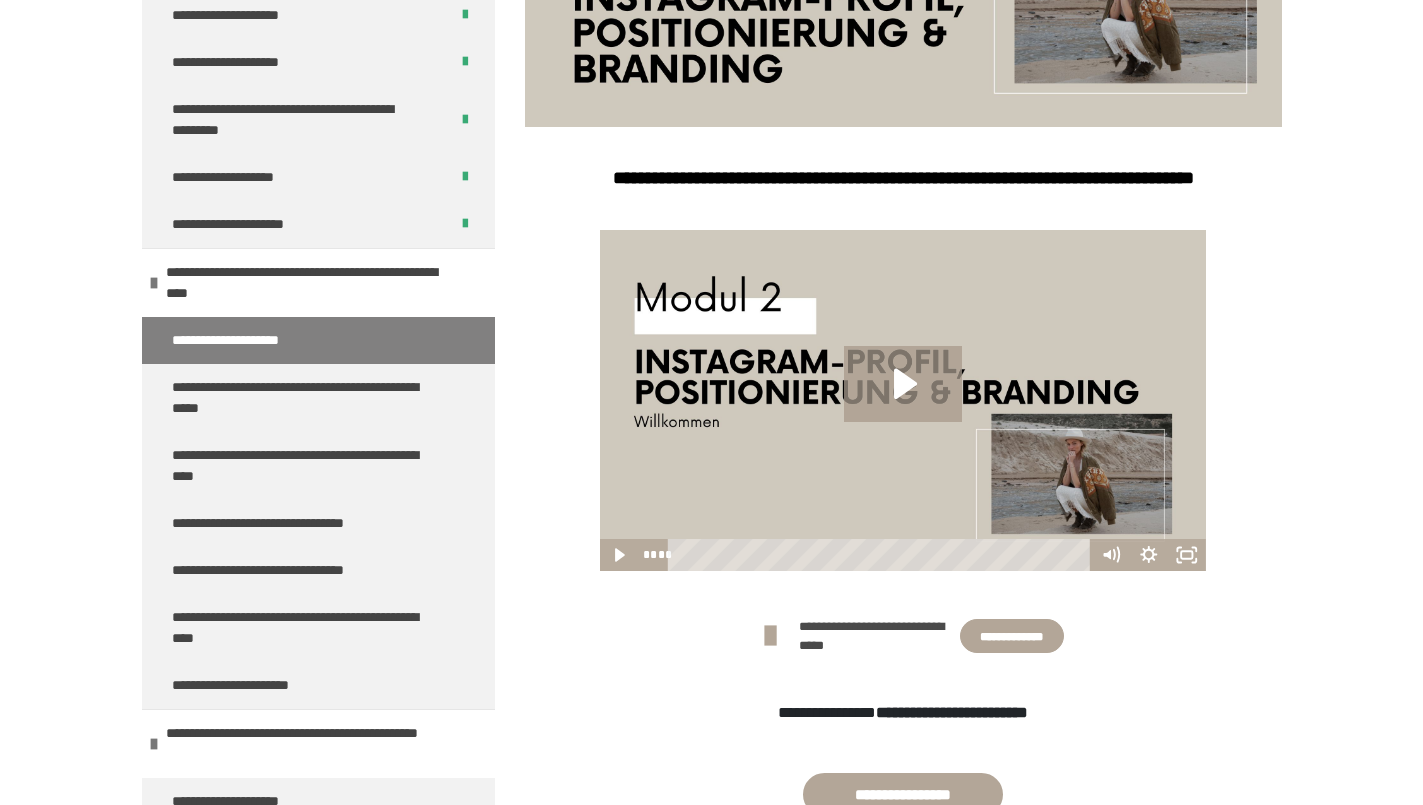 scroll, scrollTop: 449, scrollLeft: 0, axis: vertical 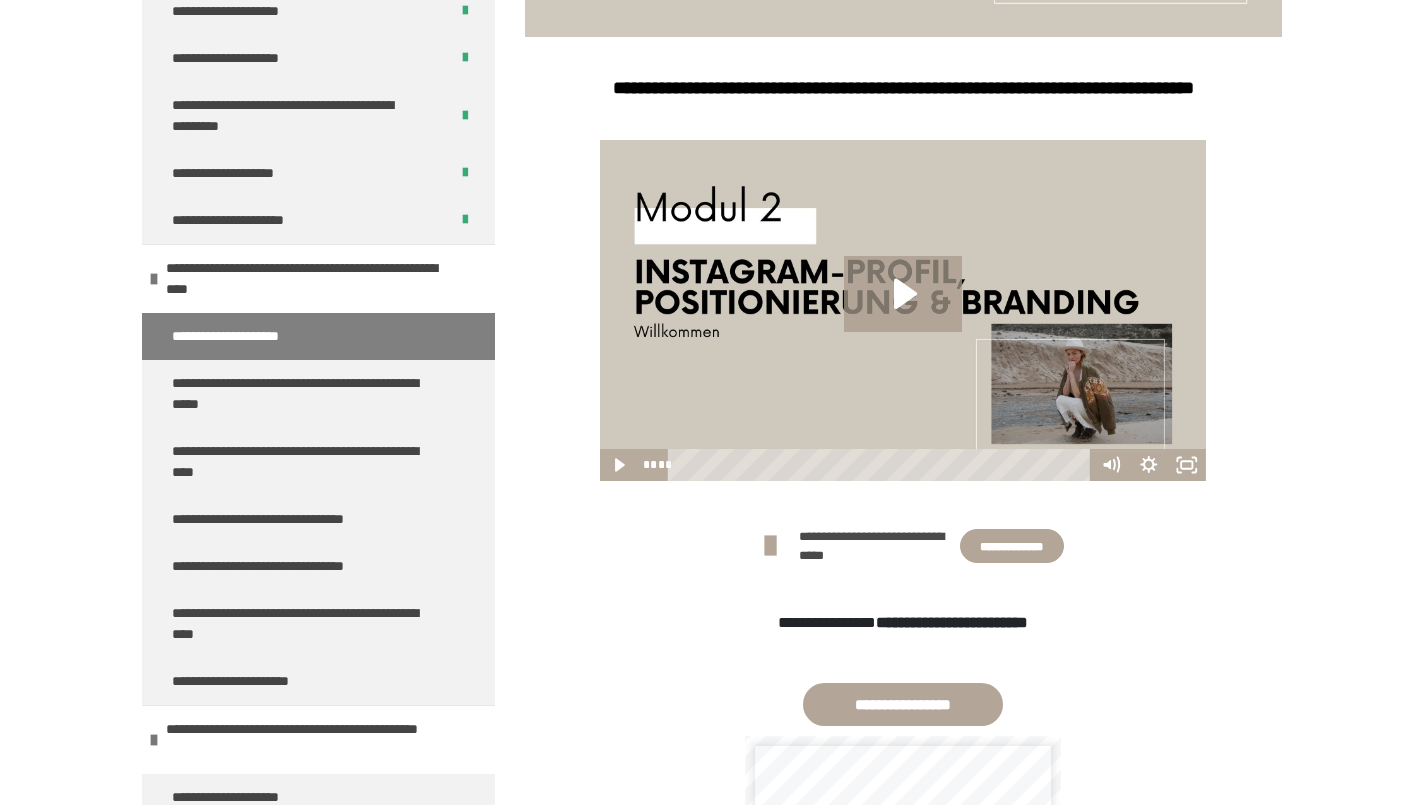 click on "**********" at bounding box center (903, 704) 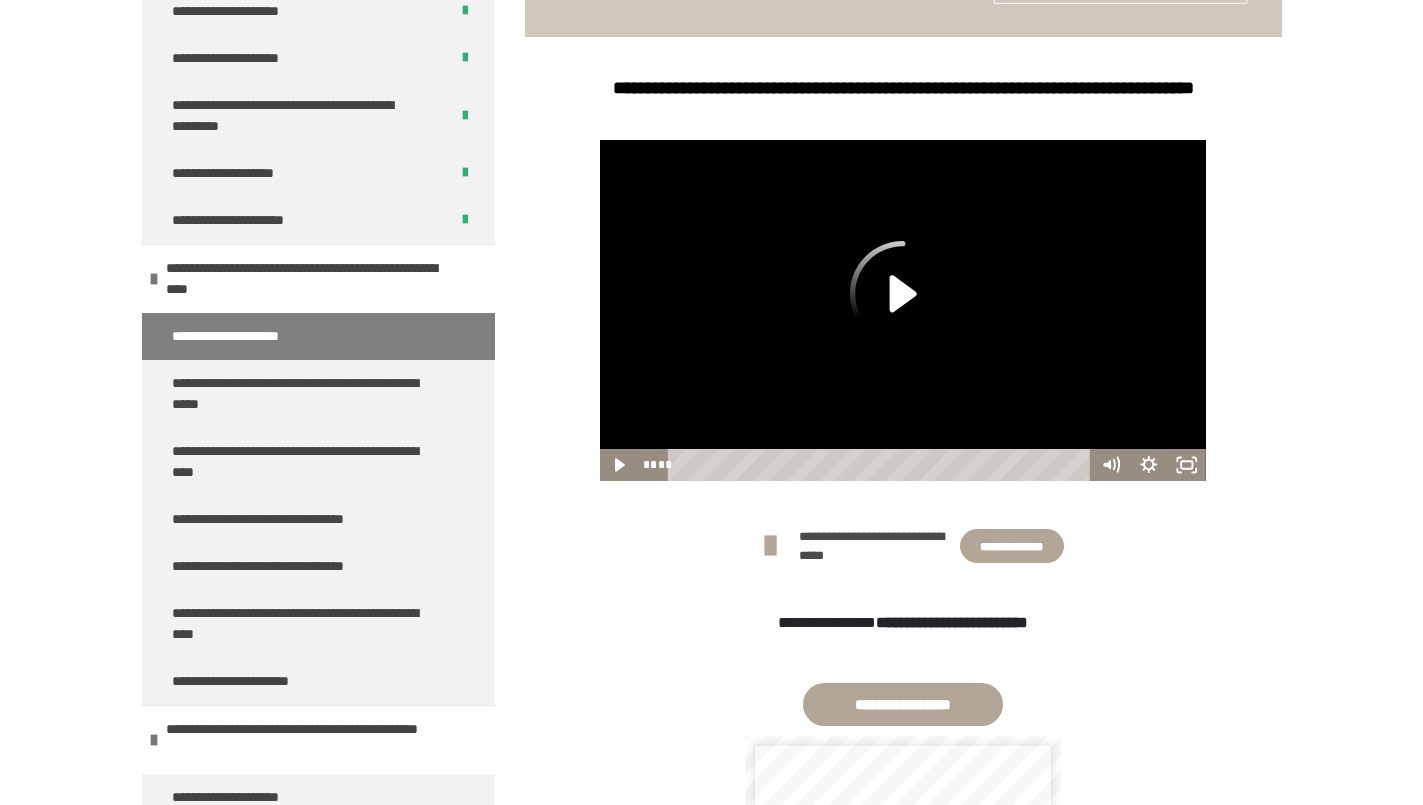 click 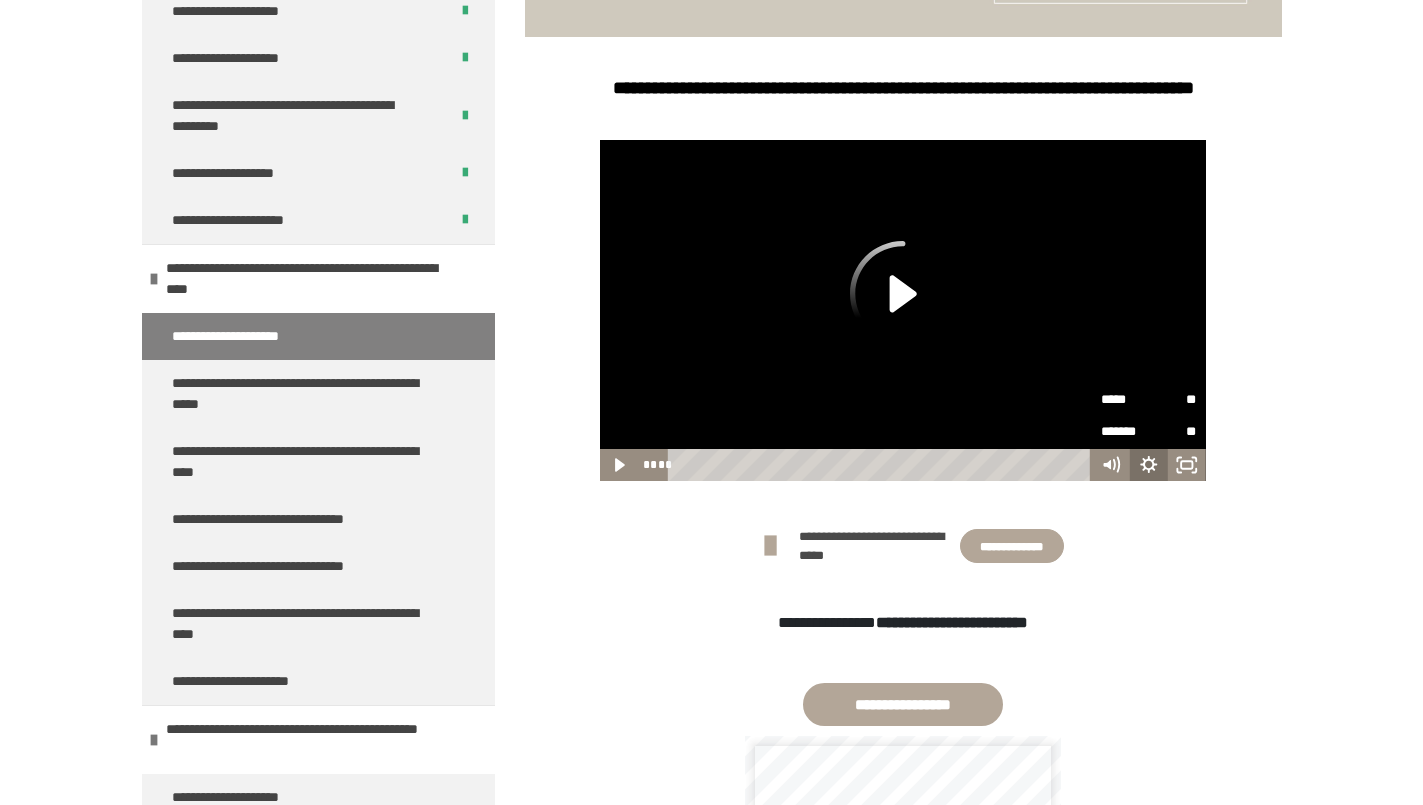 click on "**" at bounding box center (1173, 400) 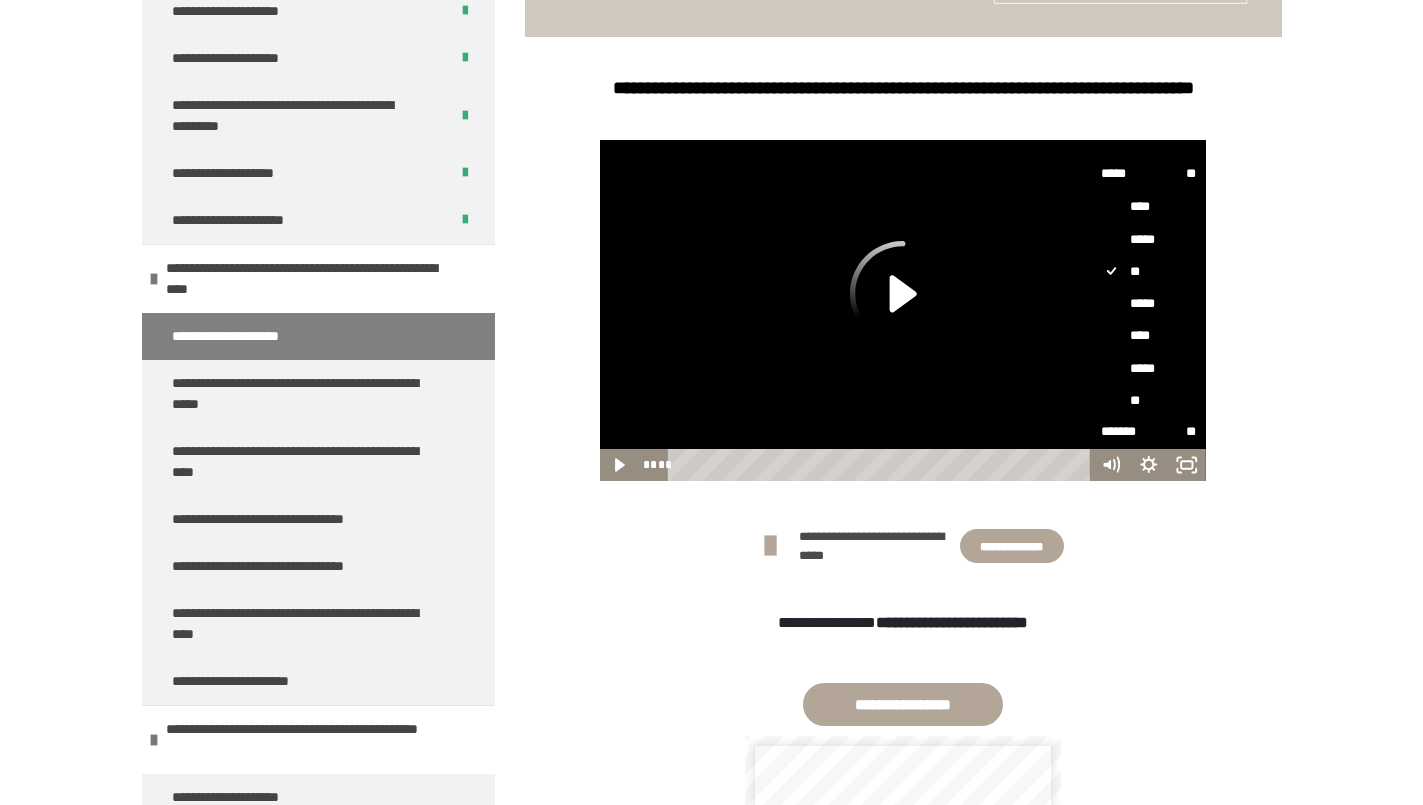 click on "****" at bounding box center (1149, 336) 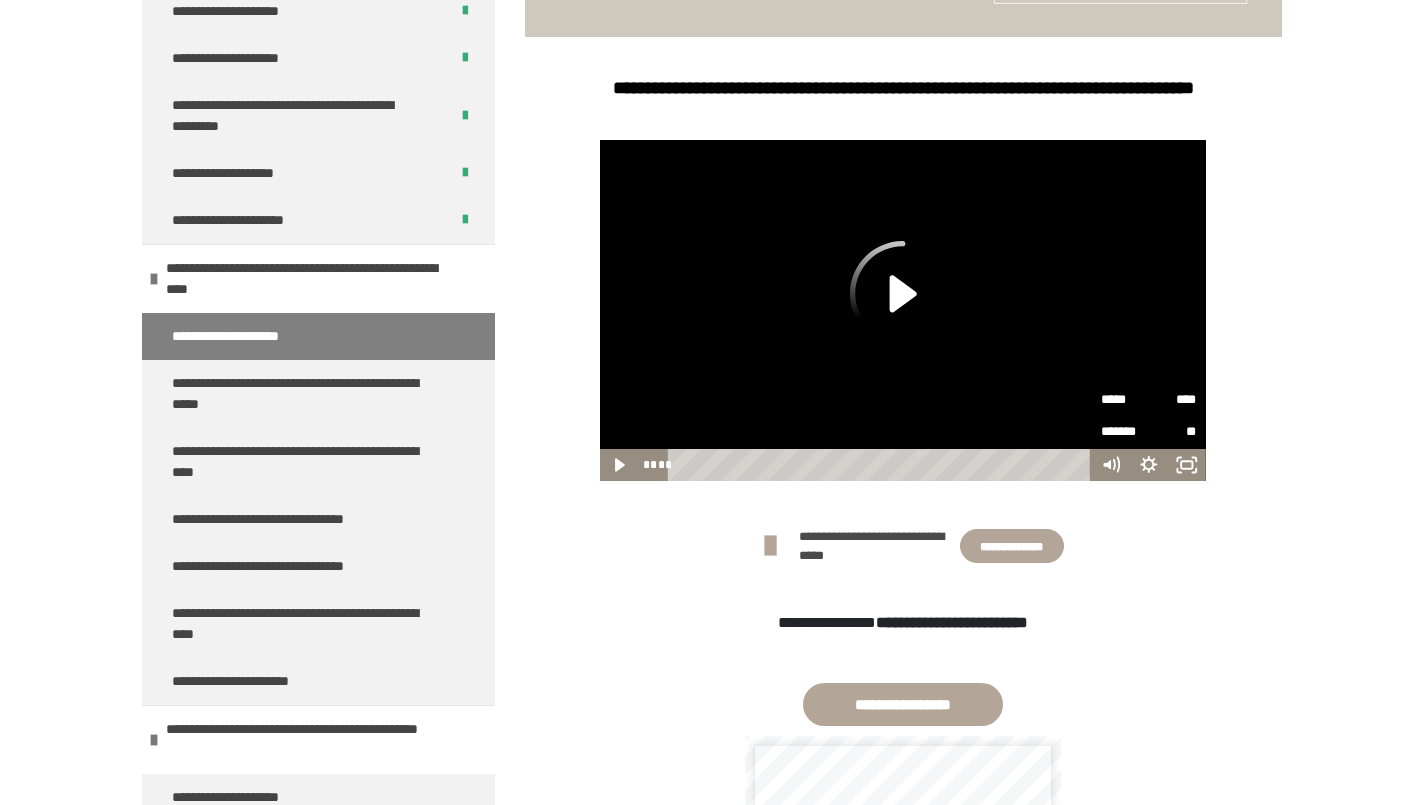 click on "**********" at bounding box center [711, 424] 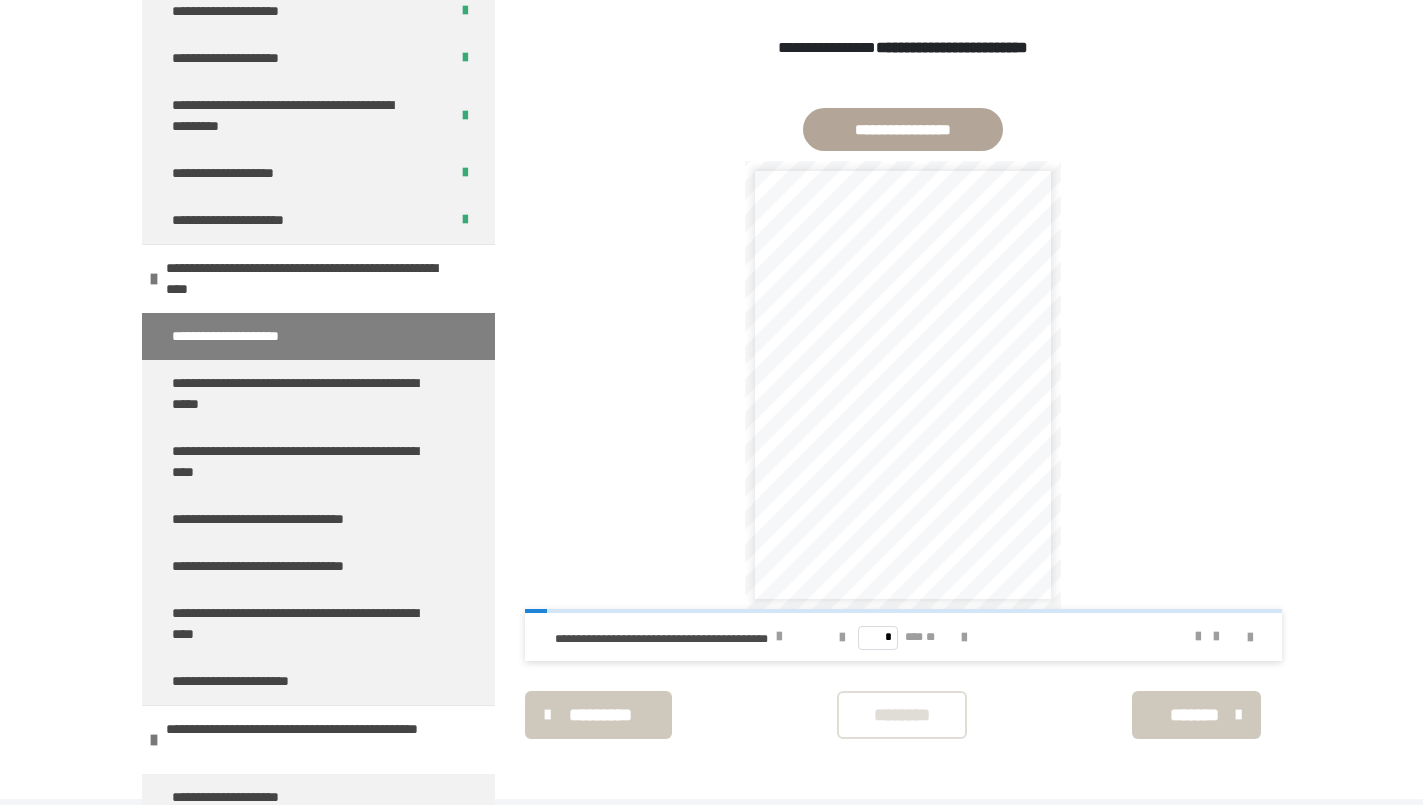 scroll, scrollTop: 1121, scrollLeft: 0, axis: vertical 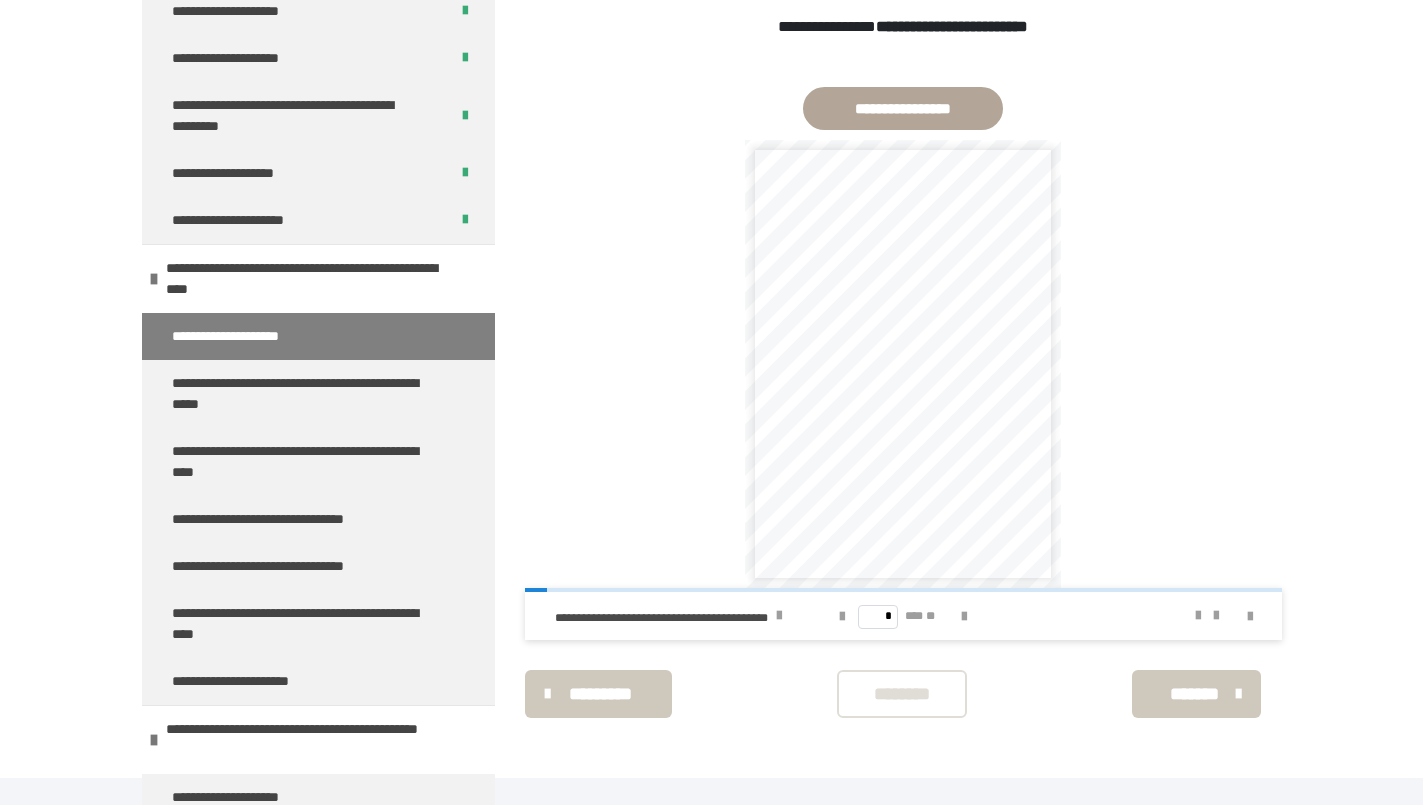 click on "********" at bounding box center (902, 694) 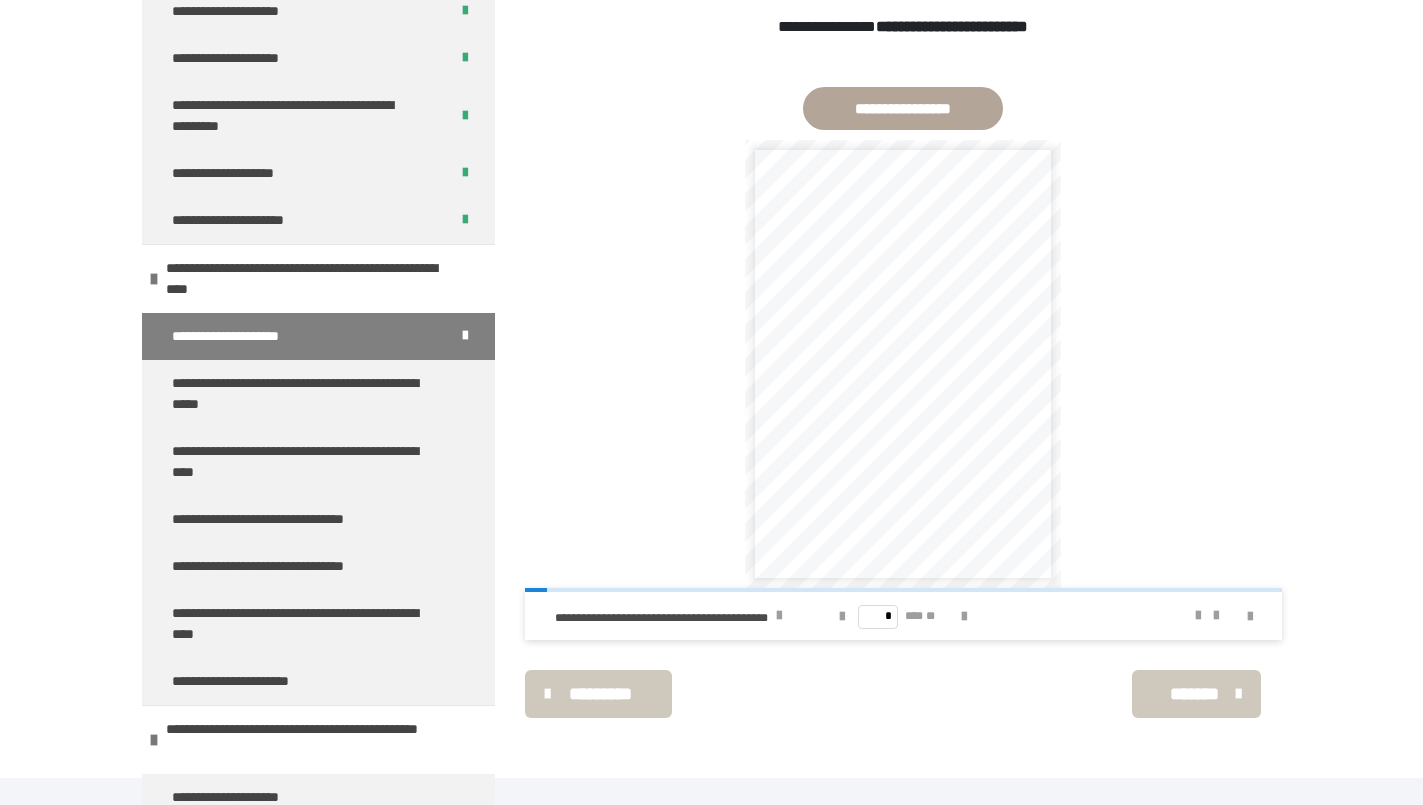 click on "*******" at bounding box center [1194, 694] 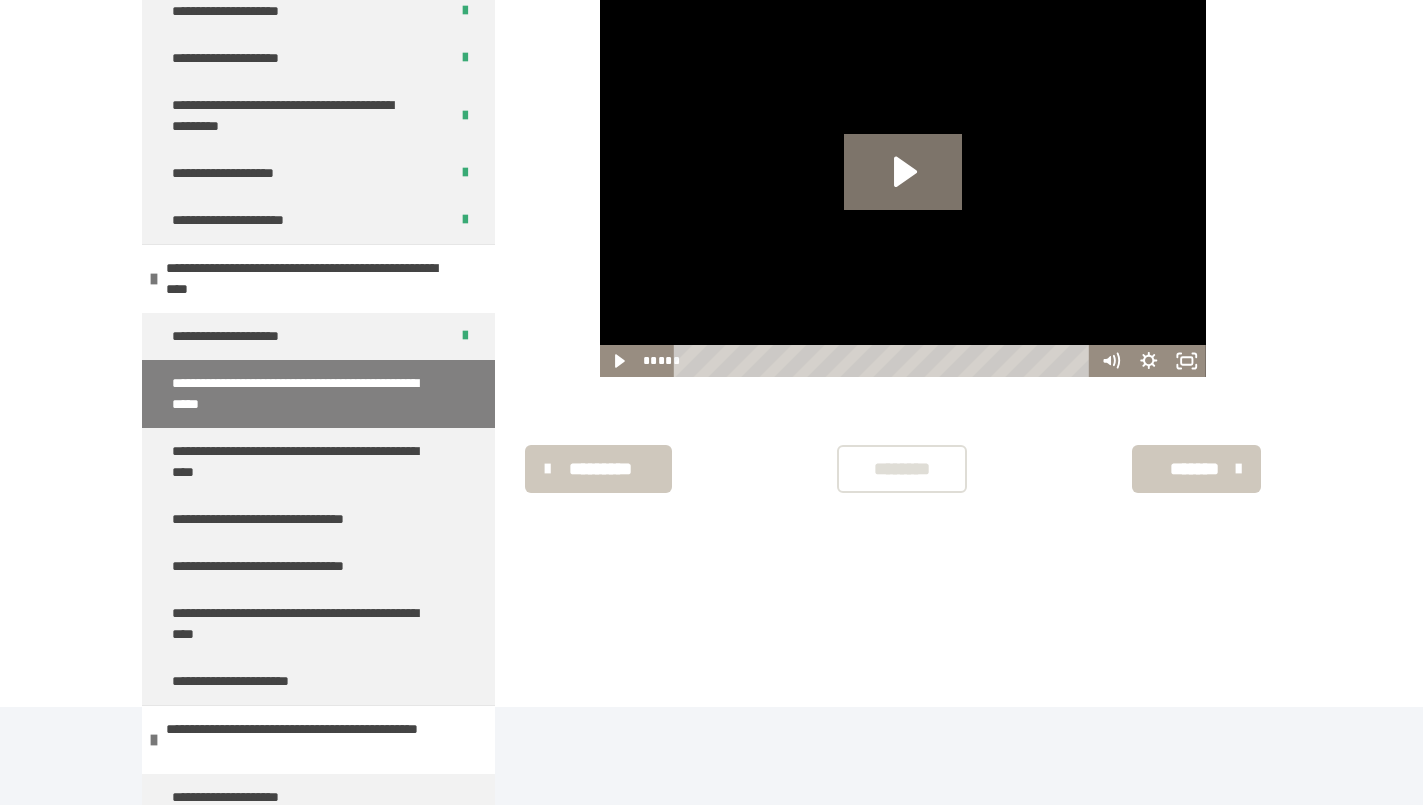 scroll, scrollTop: 438, scrollLeft: 0, axis: vertical 